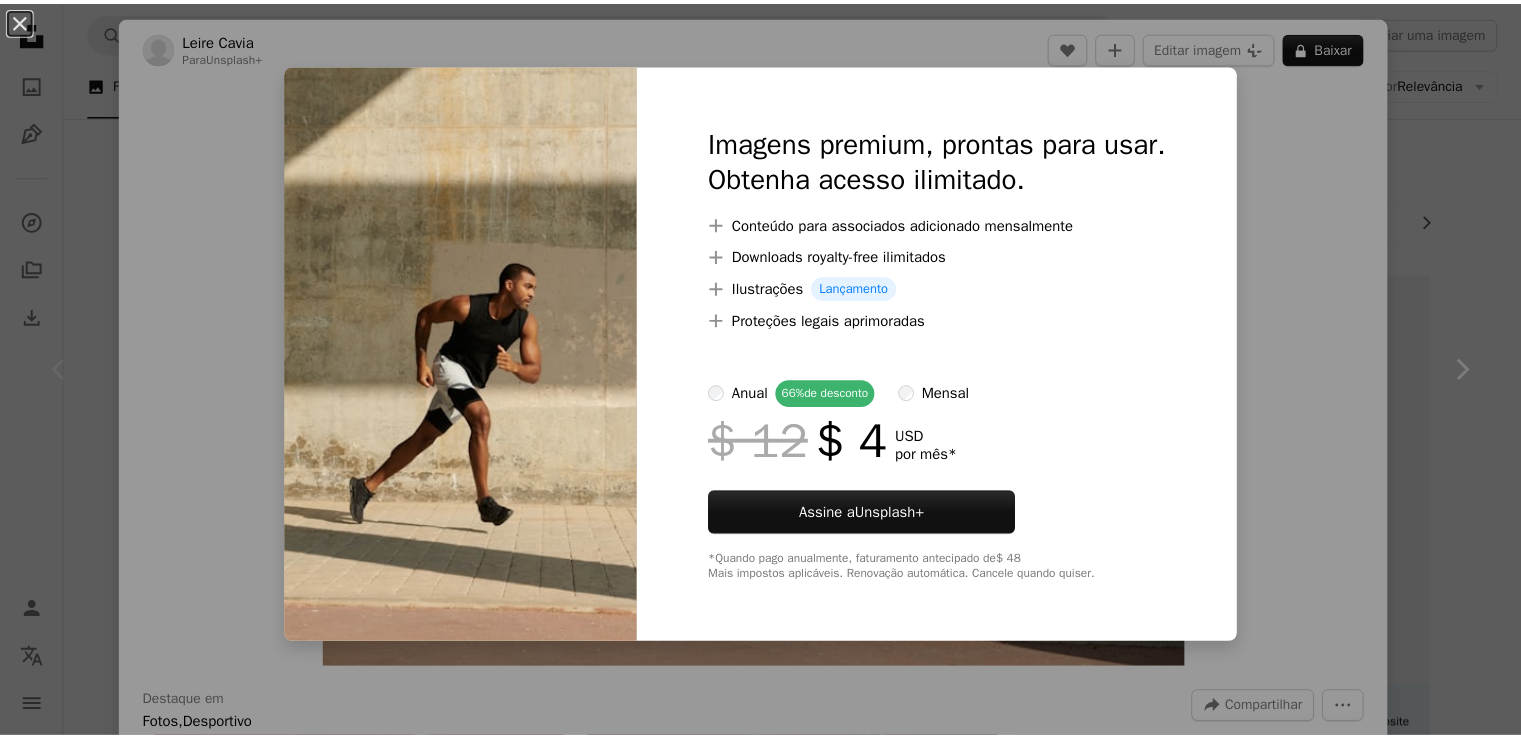 scroll, scrollTop: 0, scrollLeft: 0, axis: both 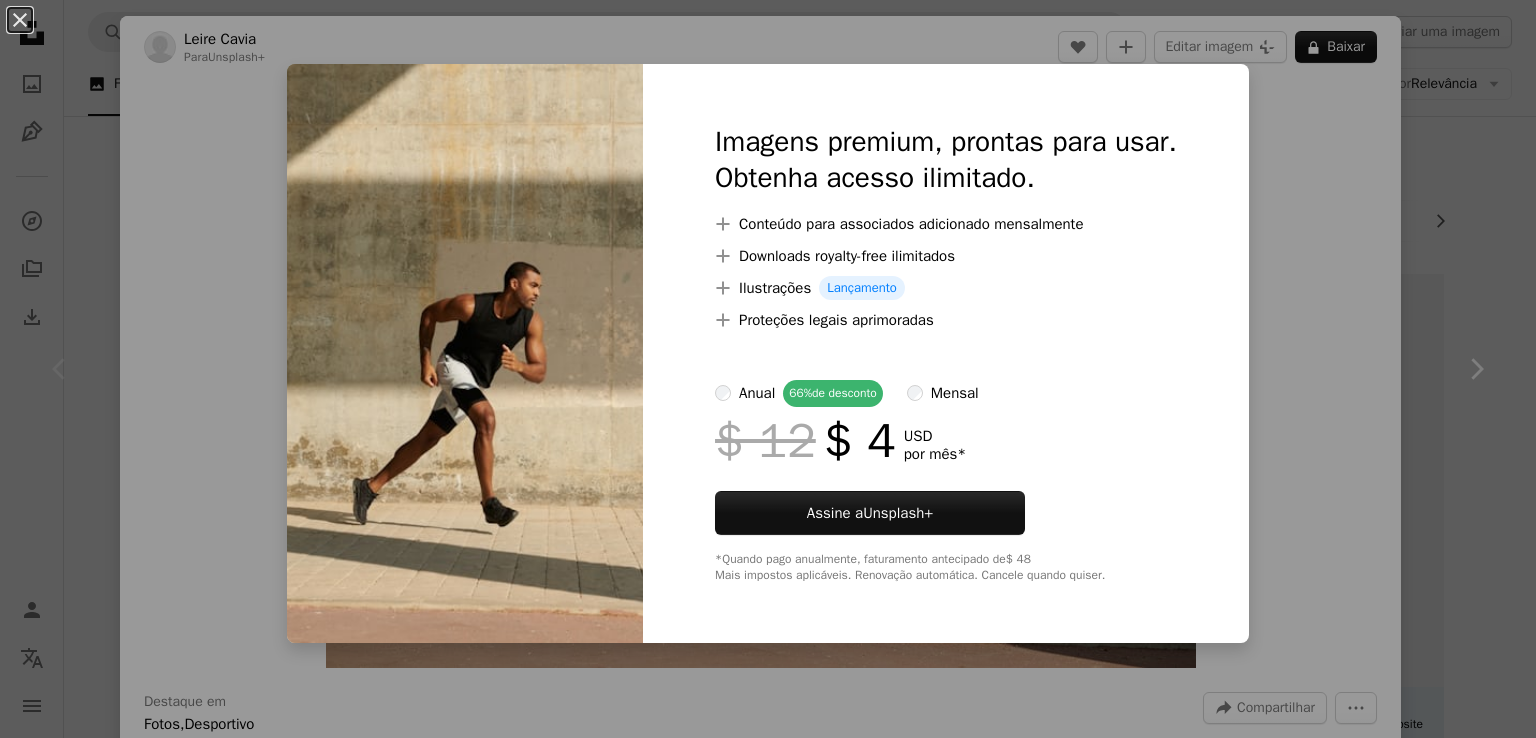 click on "An X shape Imagens premium, prontas para usar. Obtenha acesso ilimitado. A plus sign Conteúdo para associados adicionado mensalmente A plus sign Downloads royalty-free ilimitados A plus sign Ilustrações  Lançamento A plus sign Proteções legais aprimoradas anual 66%  de desconto mensal $ 12   $ 4 USD por mês * Assine a  Unsplash+ *Quando pago anualmente, faturamento antecipado de  $ 48 Mais impostos aplicáveis. Renovação automática. Cancele quando quiser." at bounding box center [768, 369] 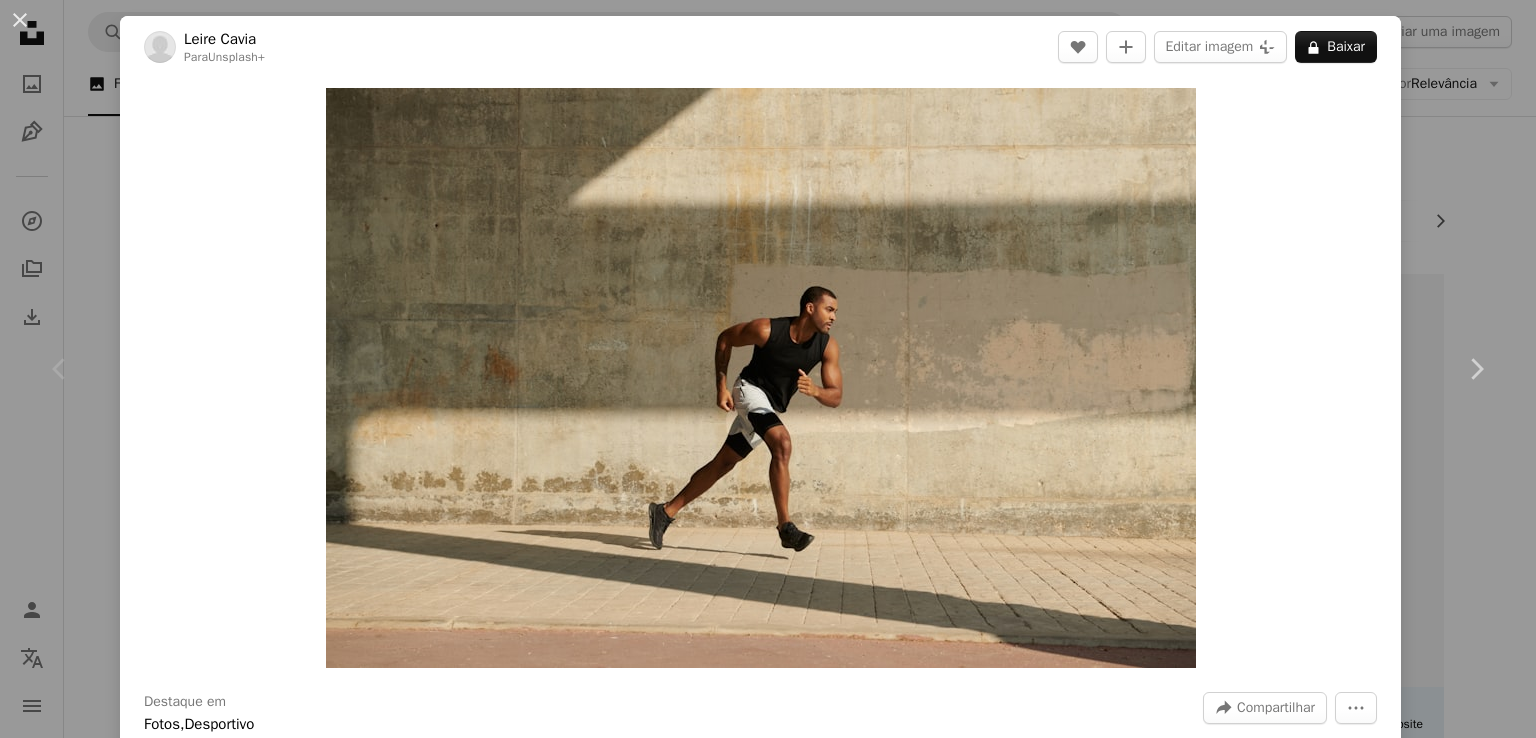 click on "An X shape Chevron left Chevron right [FIRST] [LAST] Para  Unsplash+ A heart A plus sign Editar imagem   Plus sign for Unsplash+ A lock   Baixar Zoom in Destaque em Fotos ,  Desportivo A forward-right arrow Compartilhar More Actions Calendar outlined Publicada em  29 de setembro de 2024 Camera NIKON CORPORATION, NIKON D850 Safety Com a  Licença da Unsplash+ aptidão Executando formação ao ar livre estilo de vida saudável corredor Exercício Sportswear clube de corrida velocista manter a forma clubes de corrida Fundos de tela em HD Desta série Chevron right Plus sign for Unsplash+ Plus sign for Unsplash+ Plus sign for Unsplash+ Plus sign for Unsplash+ Plus sign for Unsplash+ Plus sign for Unsplash+ Plus sign for Unsplash+ Plus sign for Unsplash+ Plus sign for Unsplash+ Plus sign for Unsplash+ Imagens relacionadas Plus sign for Unsplash+ A heart A plus sign Getty Images Para  Unsplash+ A lock   Baixar Plus sign for Unsplash+ A heart A plus sign Getty Images Para  Unsplash+ A lock   Baixar A heart A plus sign" at bounding box center (768, 369) 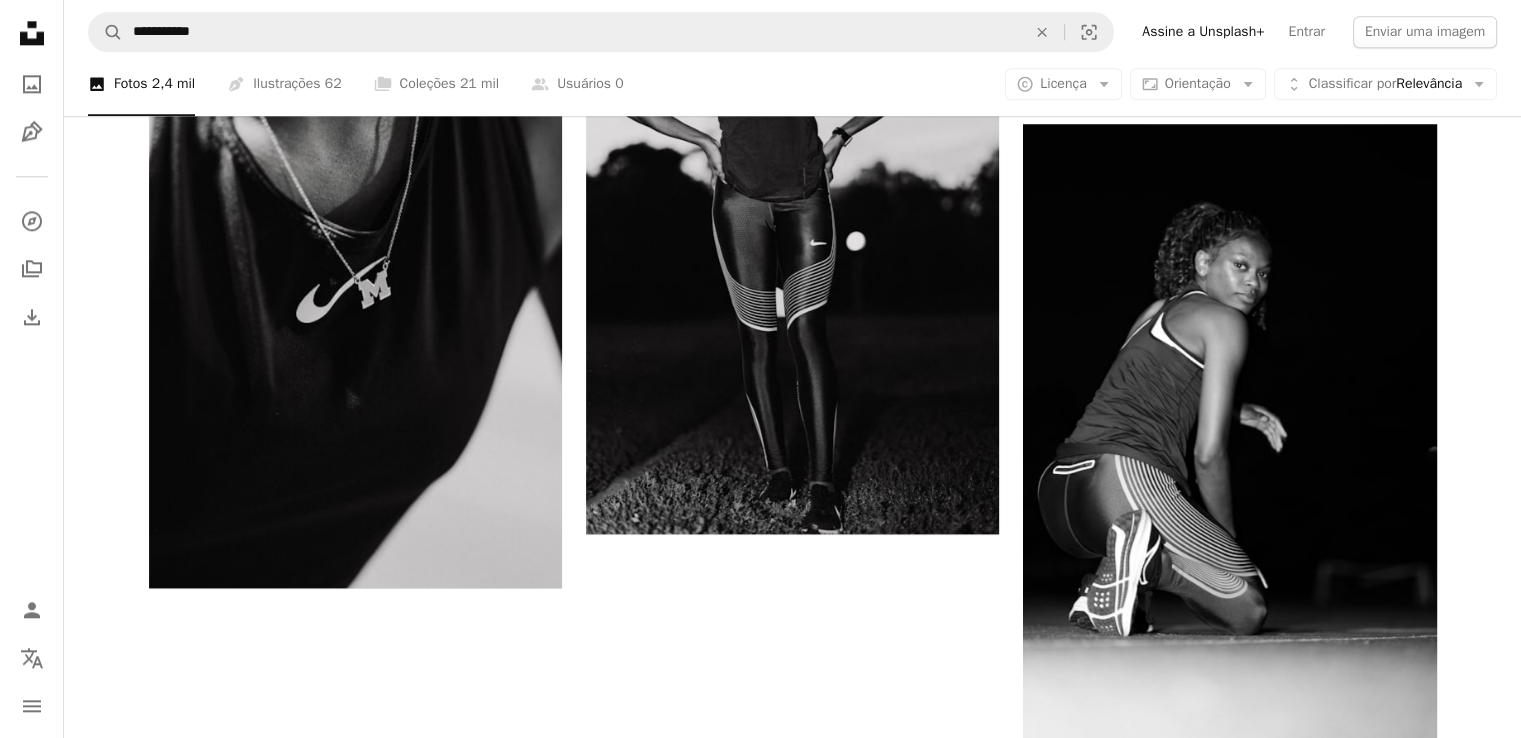 scroll, scrollTop: 3000, scrollLeft: 0, axis: vertical 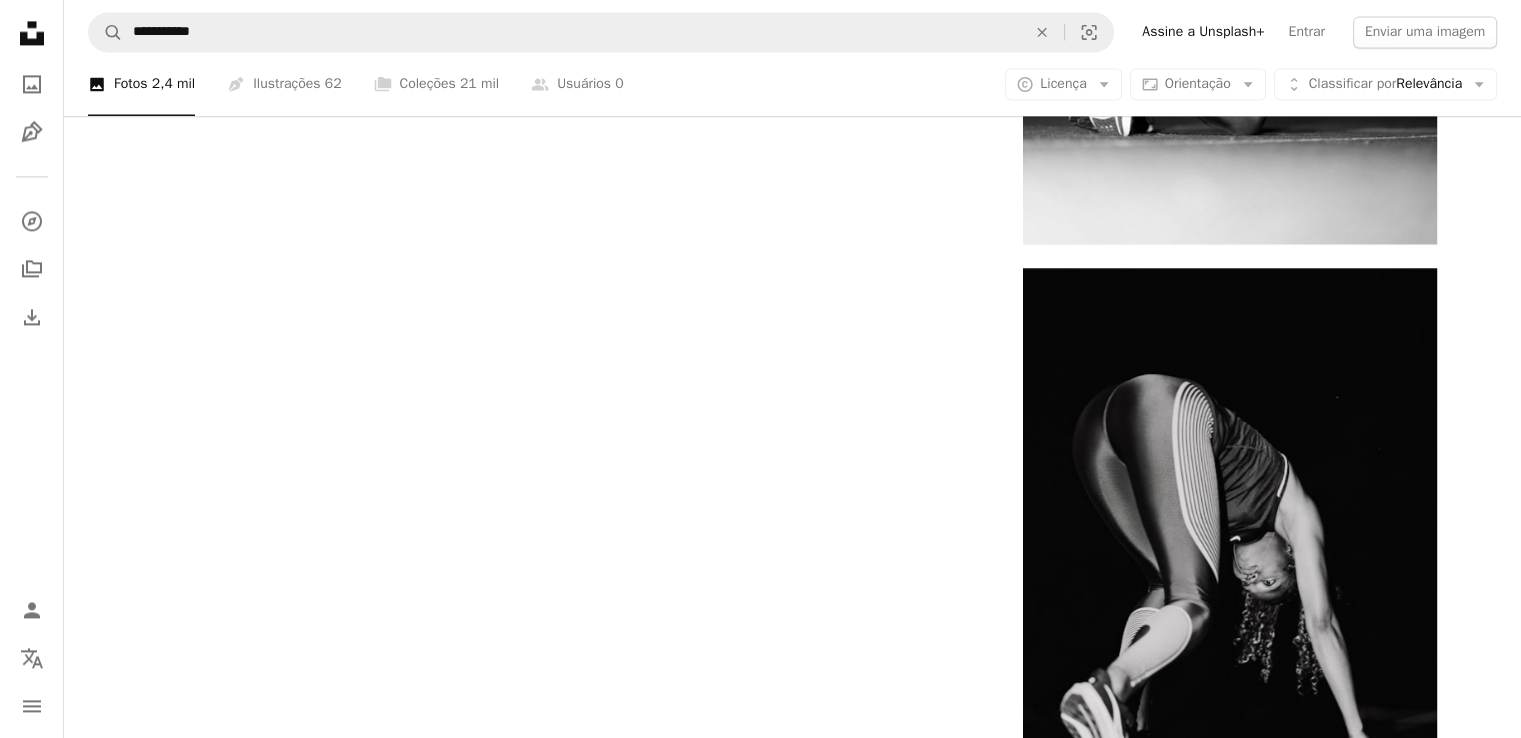 click on "Carregar mais" at bounding box center (793, 1541) 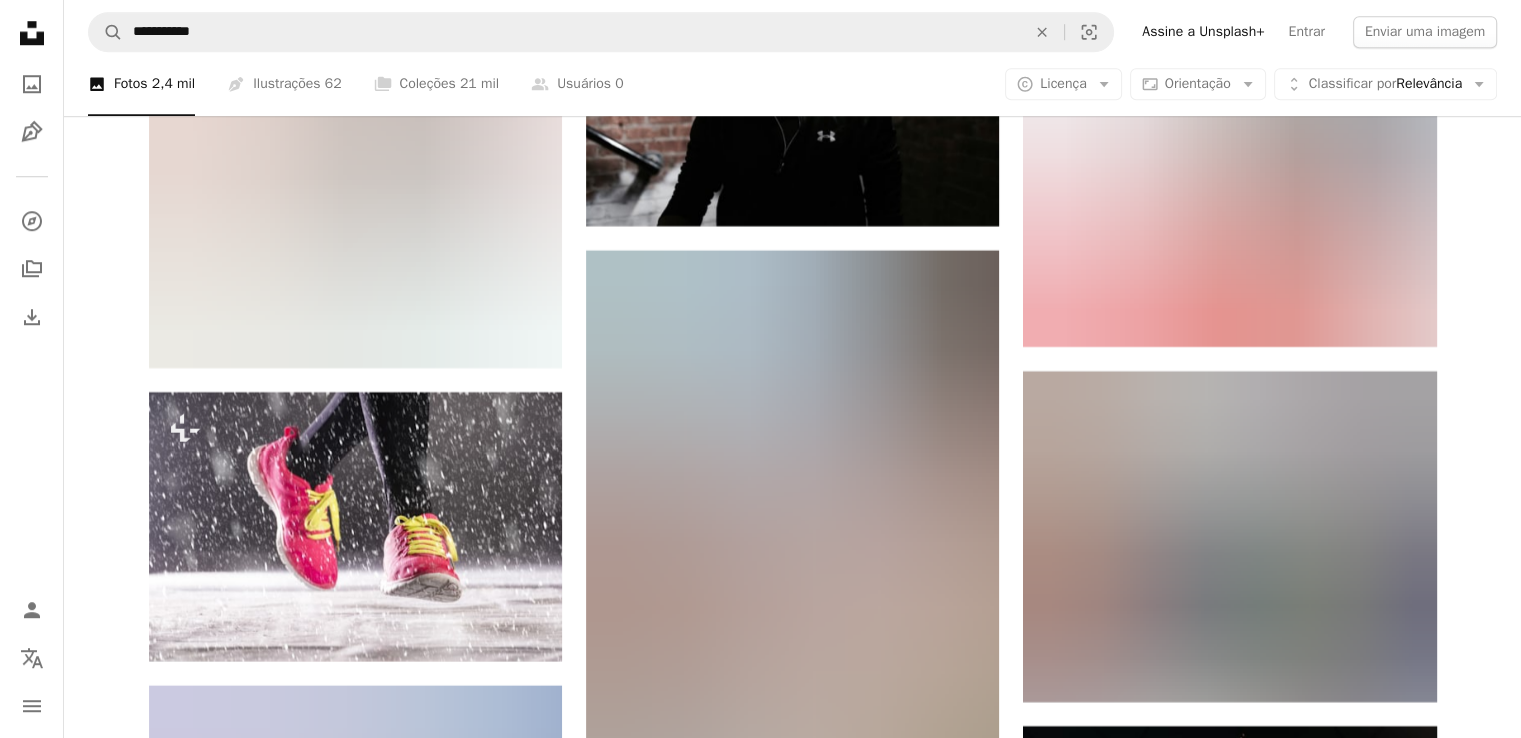 scroll, scrollTop: 17800, scrollLeft: 0, axis: vertical 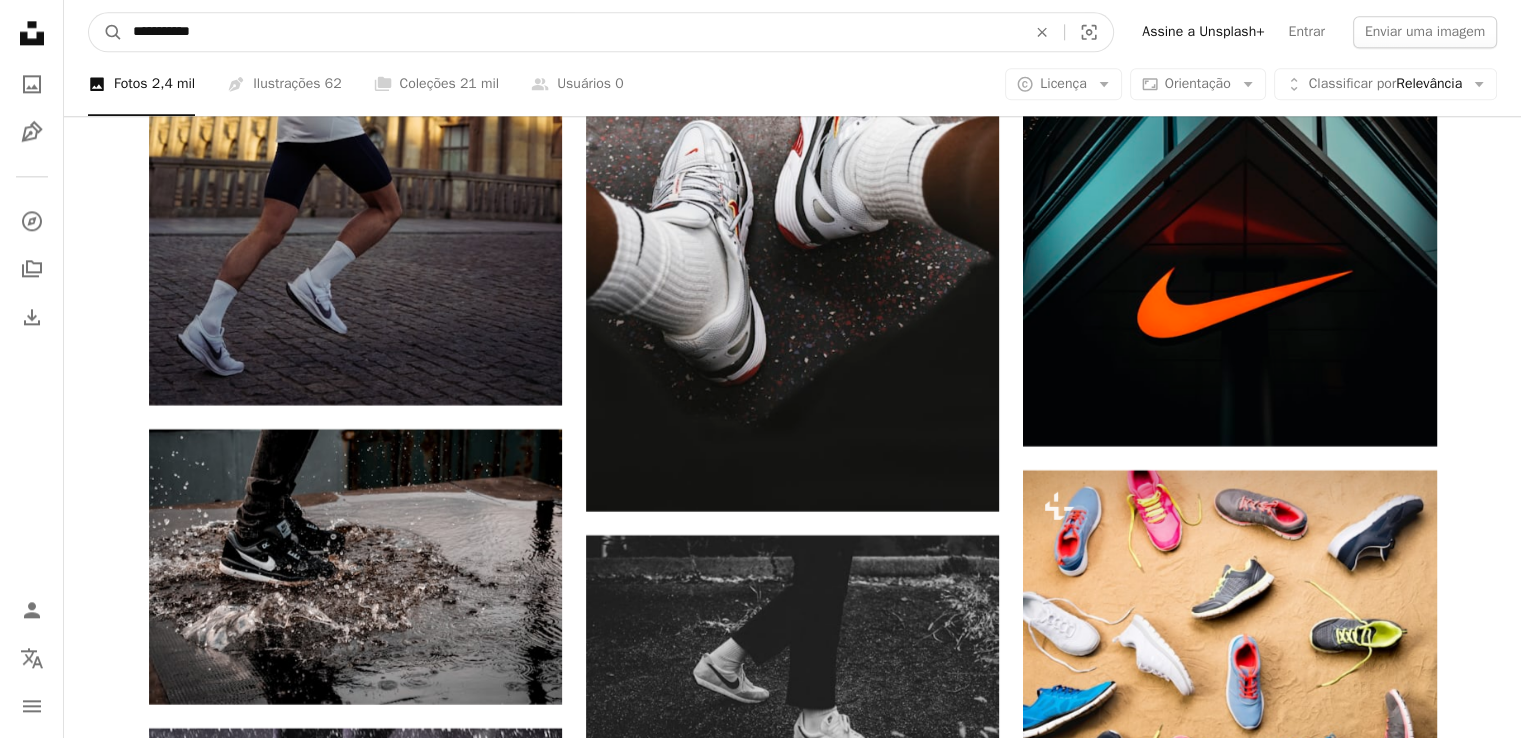click on "**********" at bounding box center [571, 32] 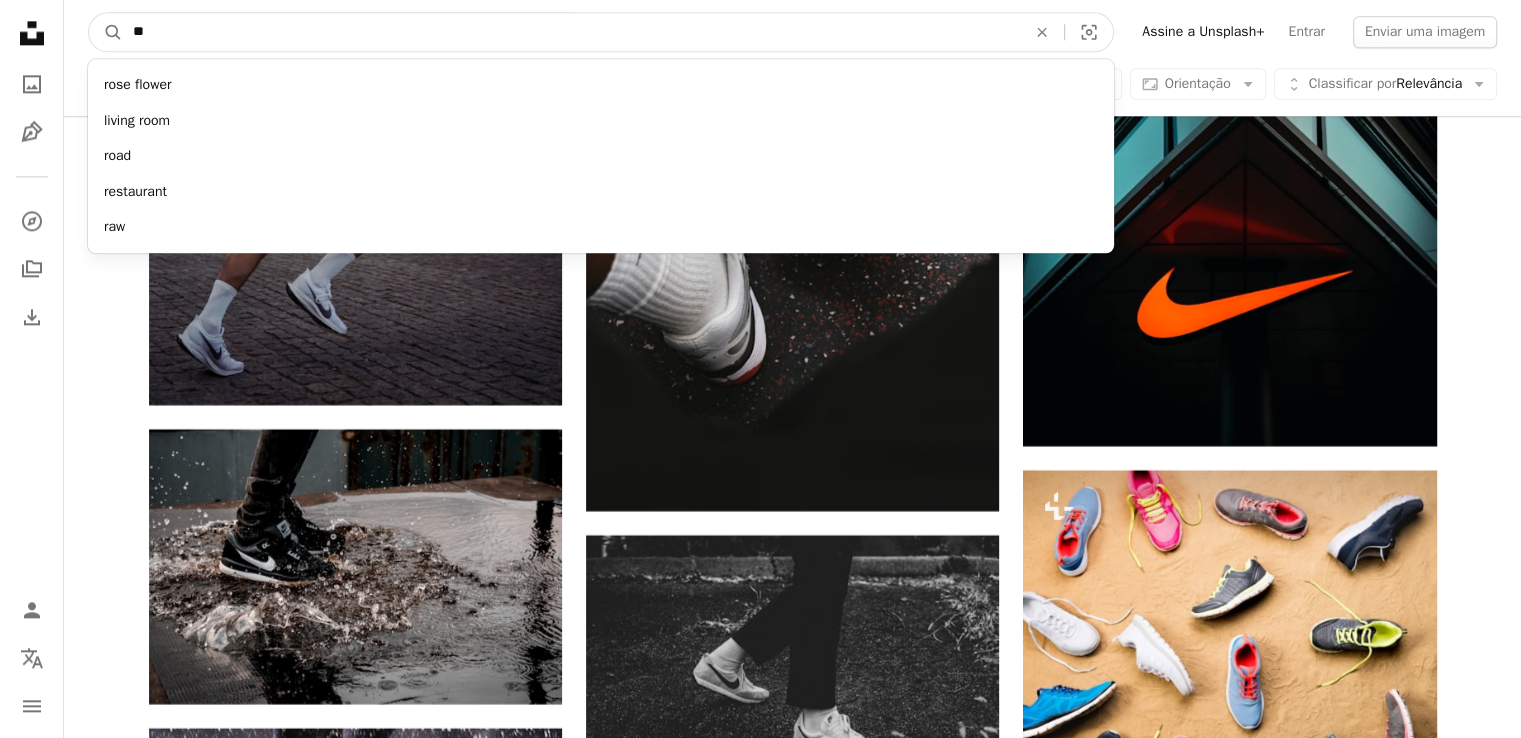 type on "*" 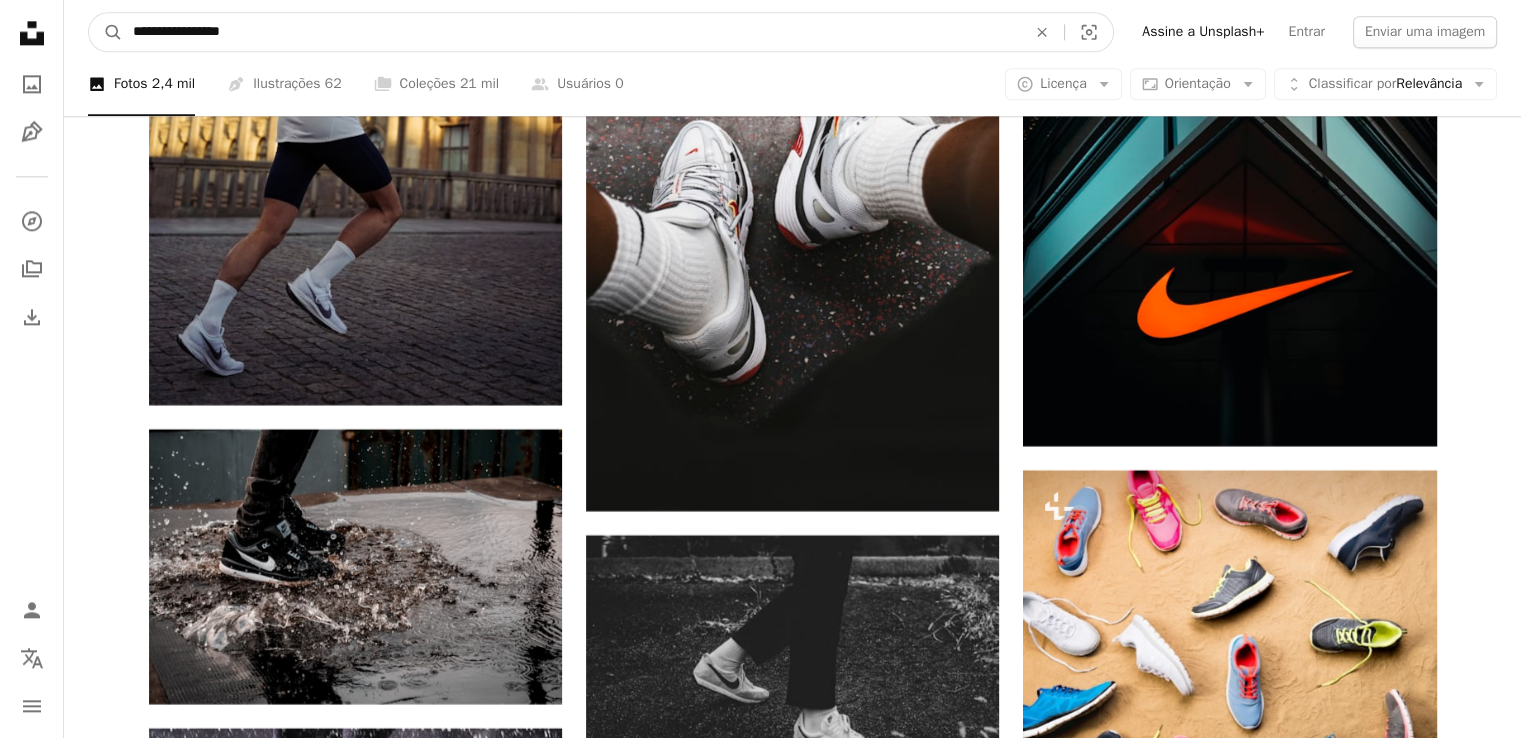 type on "**********" 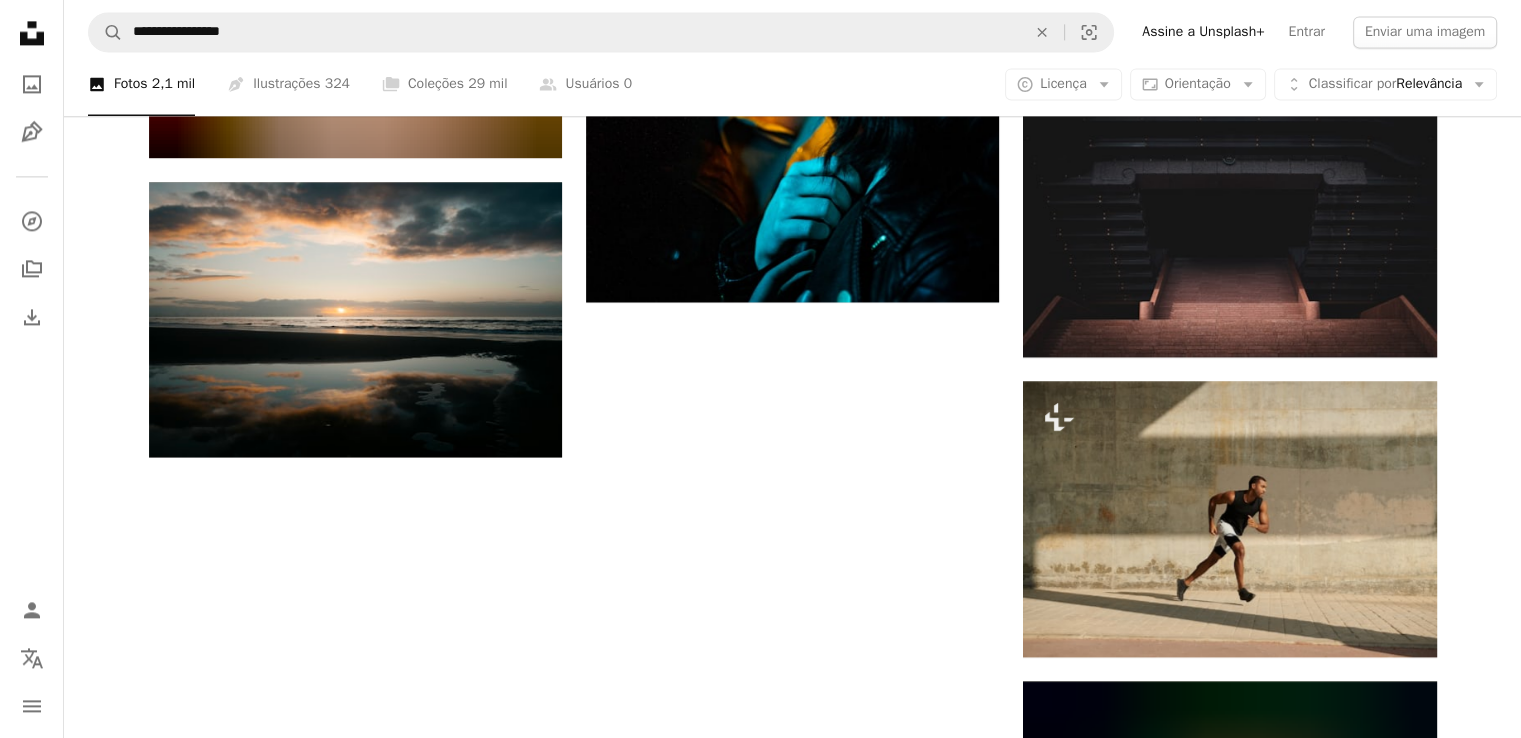 scroll, scrollTop: 3000, scrollLeft: 0, axis: vertical 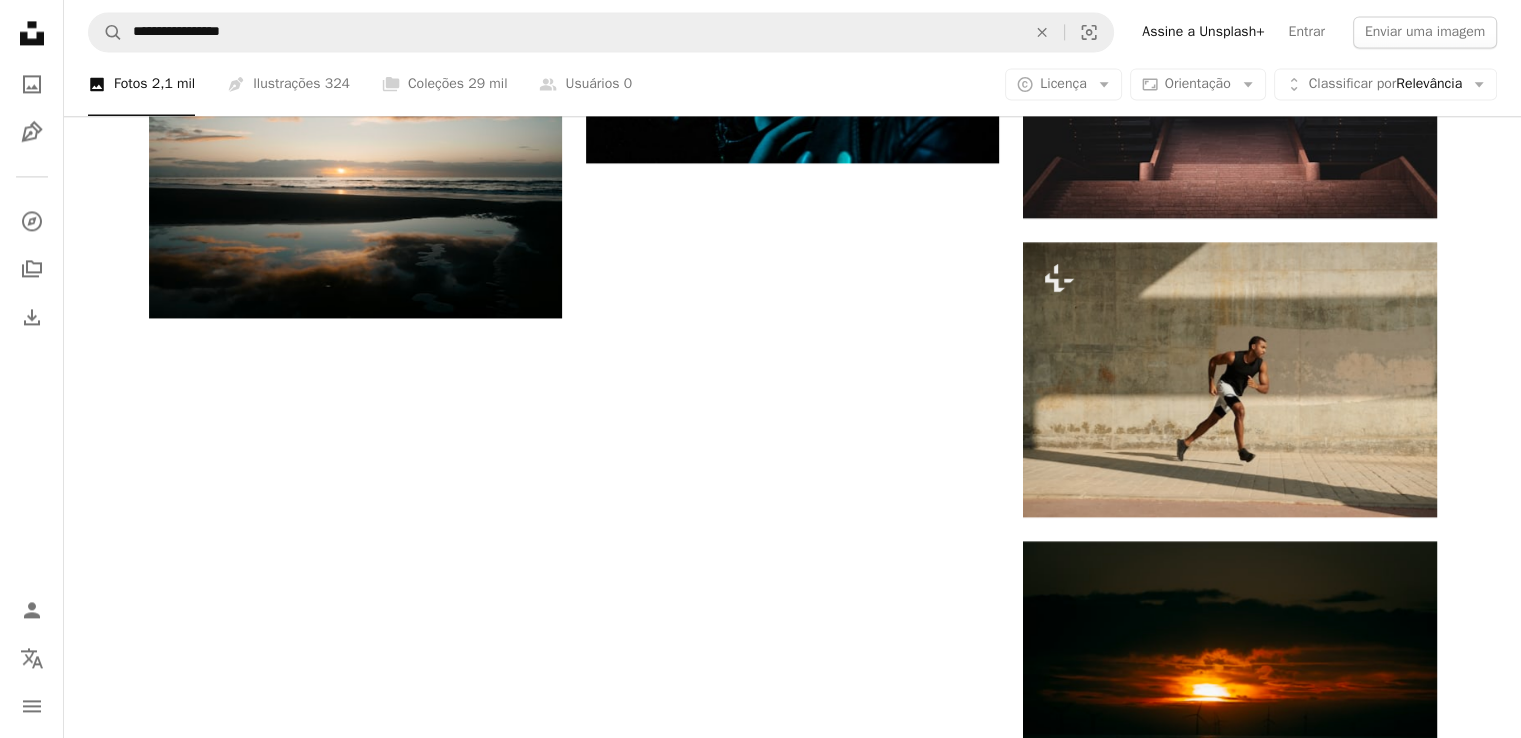 click on "Carregar mais" at bounding box center [793, 1470] 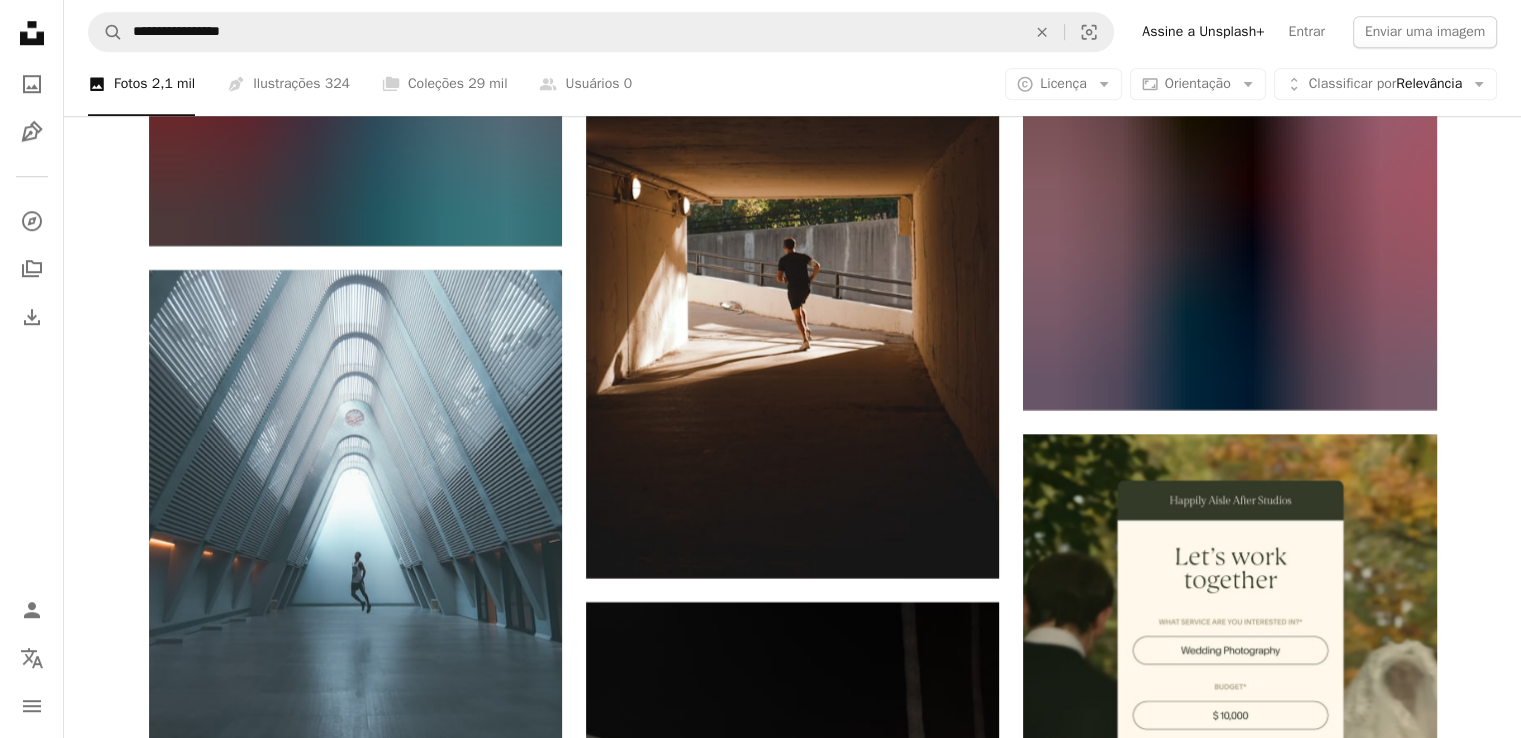 scroll, scrollTop: 9100, scrollLeft: 0, axis: vertical 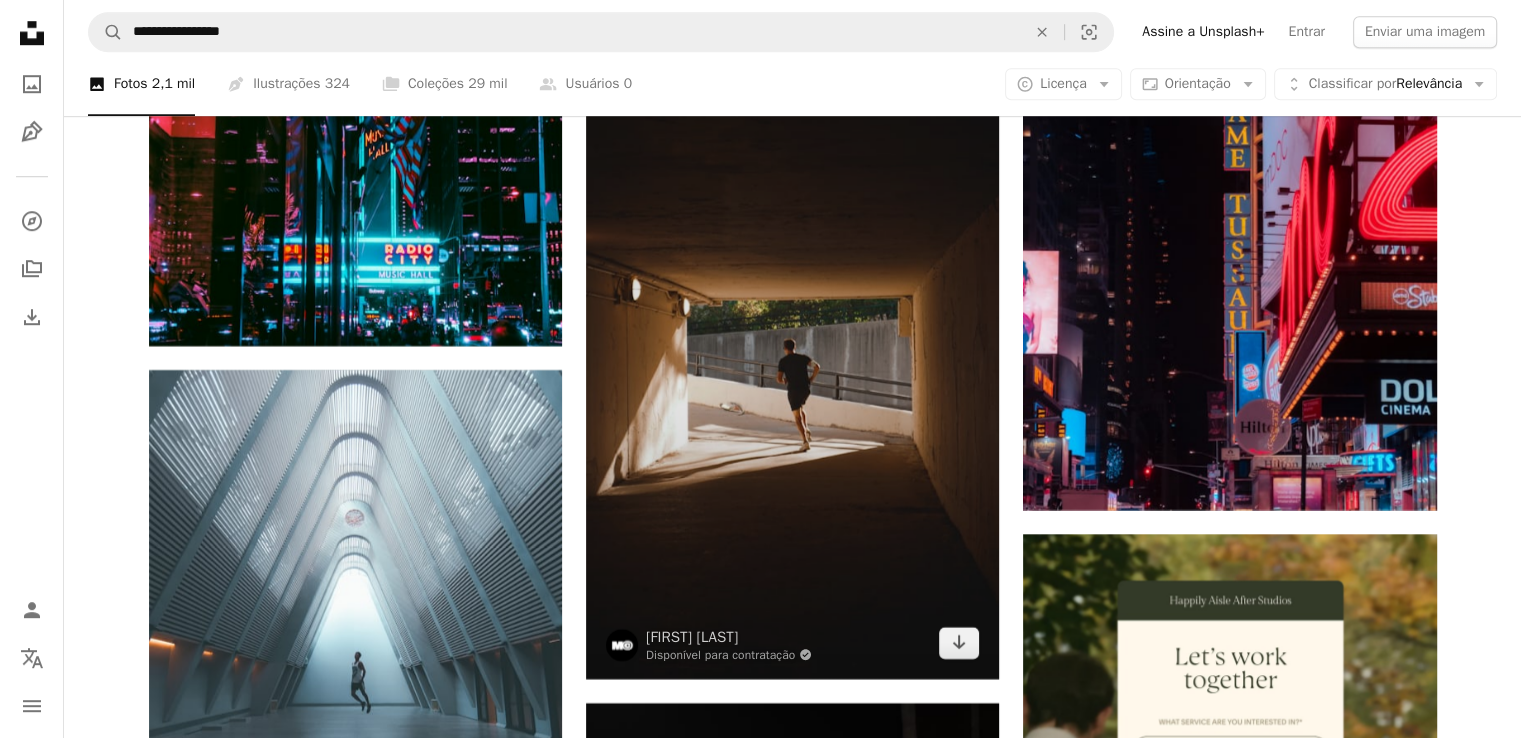 click at bounding box center (792, 369) 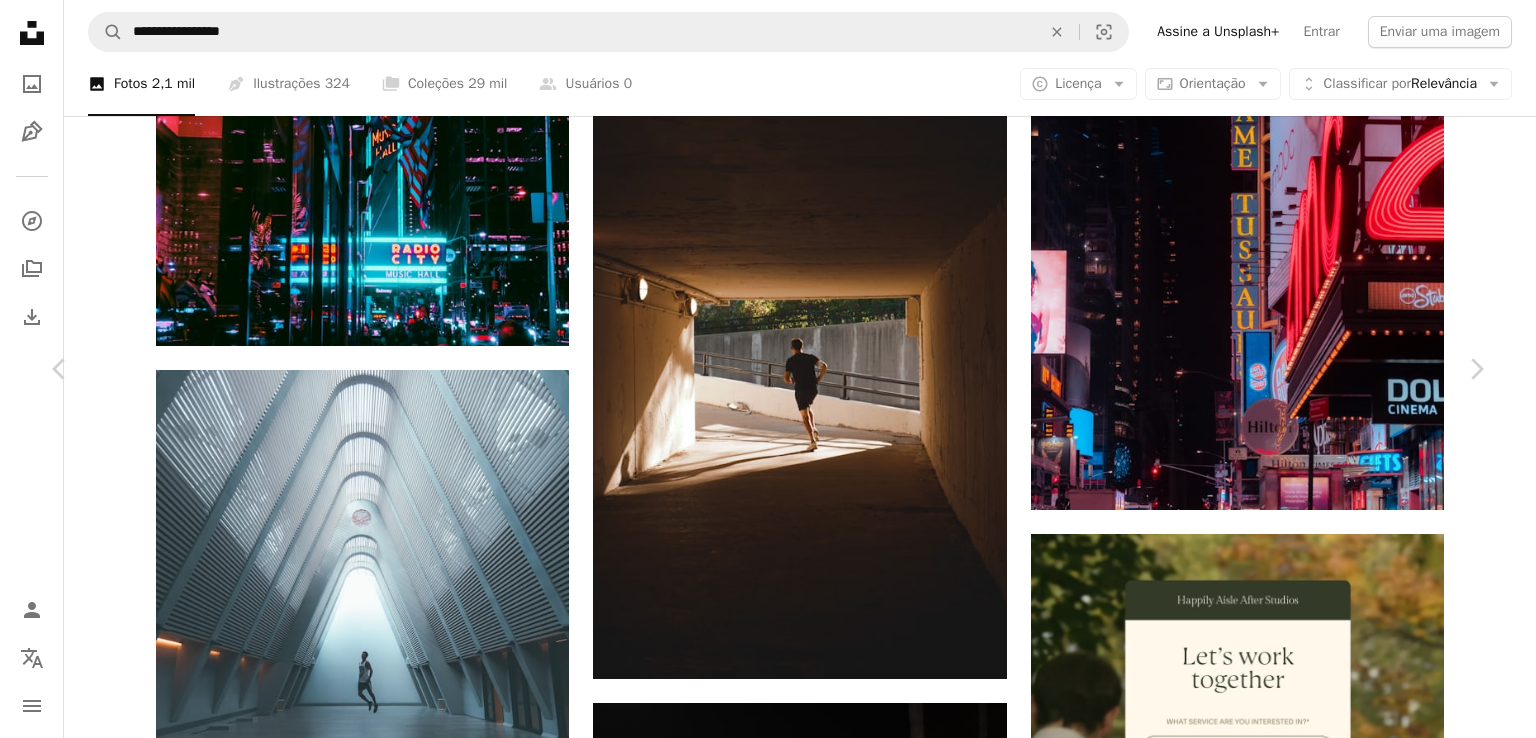 click on "Baixar gratuitamente" at bounding box center (1266, 5538) 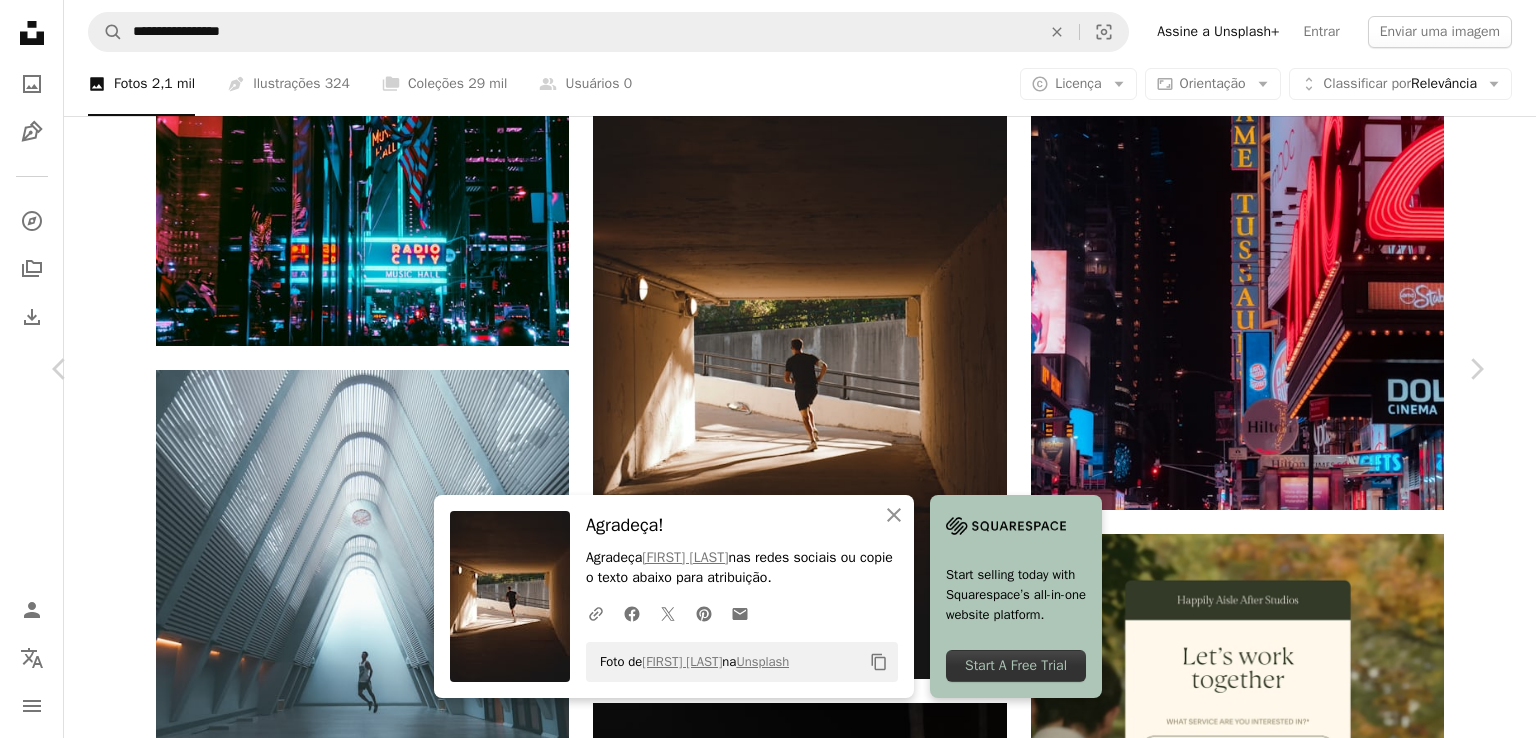 click on "Agradeça! Agradeça  [FIRST] [LAST]  nas redes sociais ou copie o texto abaixo para atribuição. A URL sharing icon (chains) Facebook icon X (formerly Twitter) icon Pinterest icon An envelope Foto de  [FIRST] [LAST]  na  Unsplash
Copy content Start selling today with Squarespace’s all-in-one website platform. Start A Free Trial [FIRST] [LAST] Disponível para contratação A checkmark inside of a circle A heart A plus sign Editar imagem   Plus sign for Unsplash+ Baixar gratuitamente Chevron down Zoom in Visualizações 765.683 Downloads 5.320 Destaque em Fotos ,  Desportivo A forward-right arrow Compartilhar Info icon Informações More Actions Calendar outlined Publicada em  4 de outubro de 2021 Camera SONY, ILCE-7M3 Safety Uso gratuito sob a  Licença da Unsplash homem sol Executando humano desporto aptidão desportivo exercício marrom chão jogging malhar Imagens de domínio público Pesquise imagens premium relacionadas na iStock  |  Ver mais na iStock" at bounding box center [768, 5860] 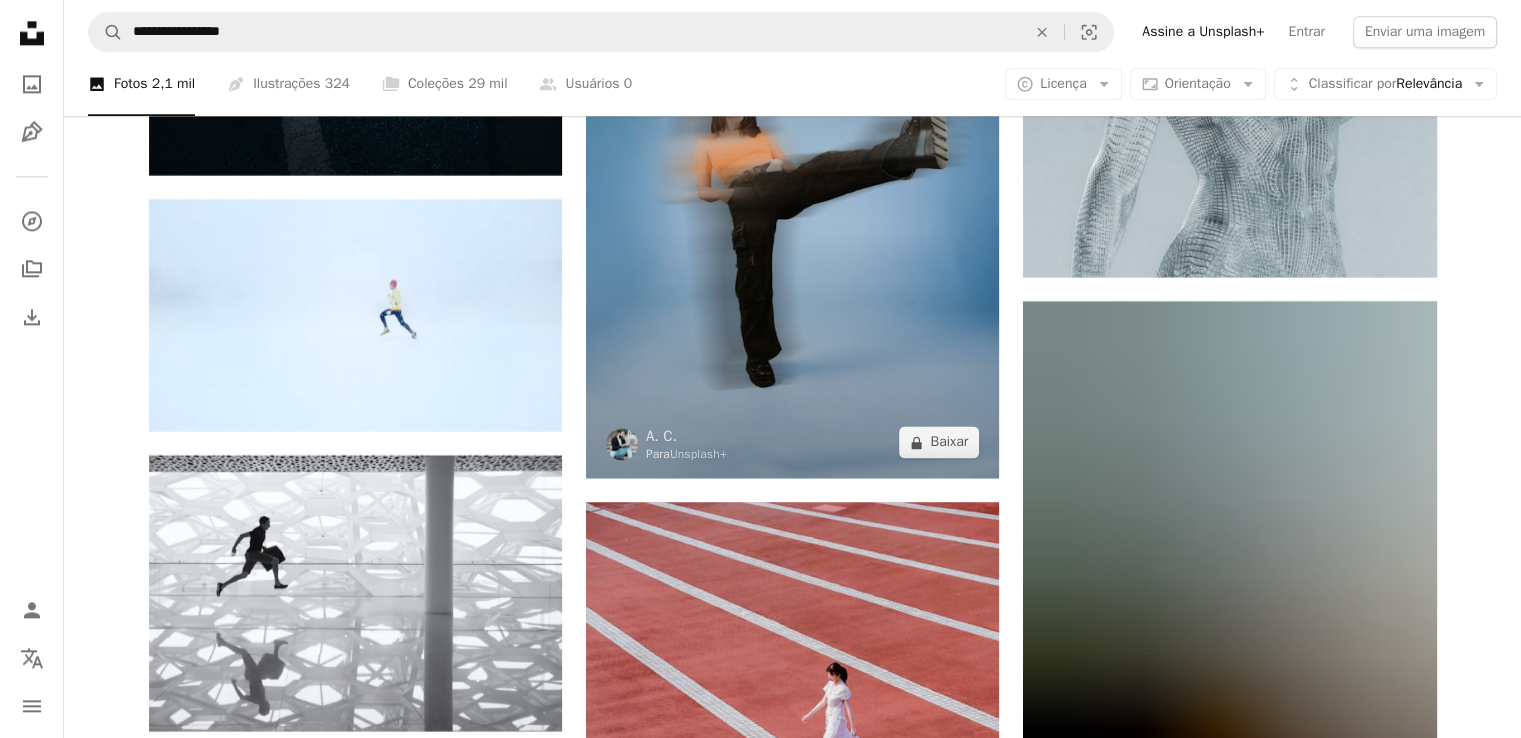 scroll, scrollTop: 17800, scrollLeft: 0, axis: vertical 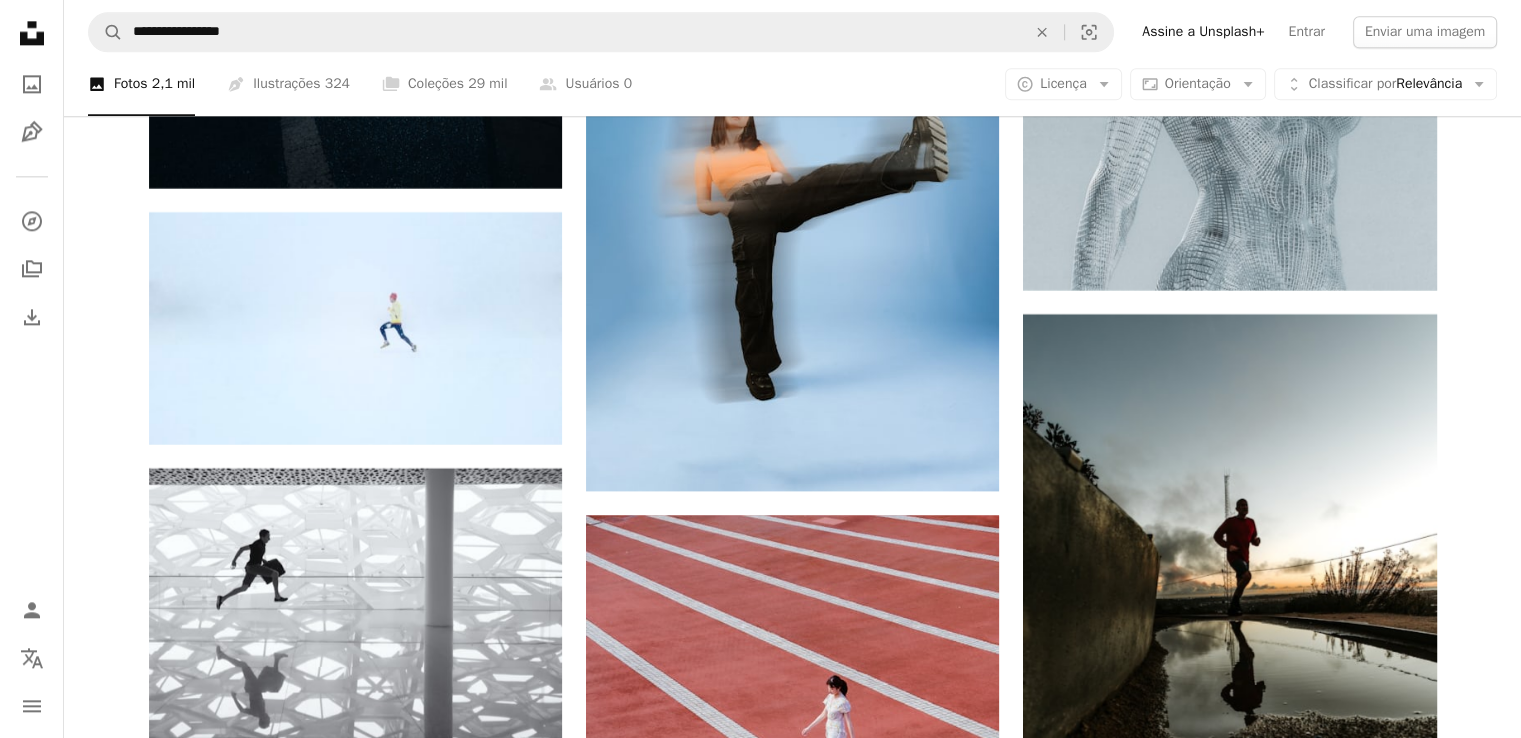 click at bounding box center (355, 933) 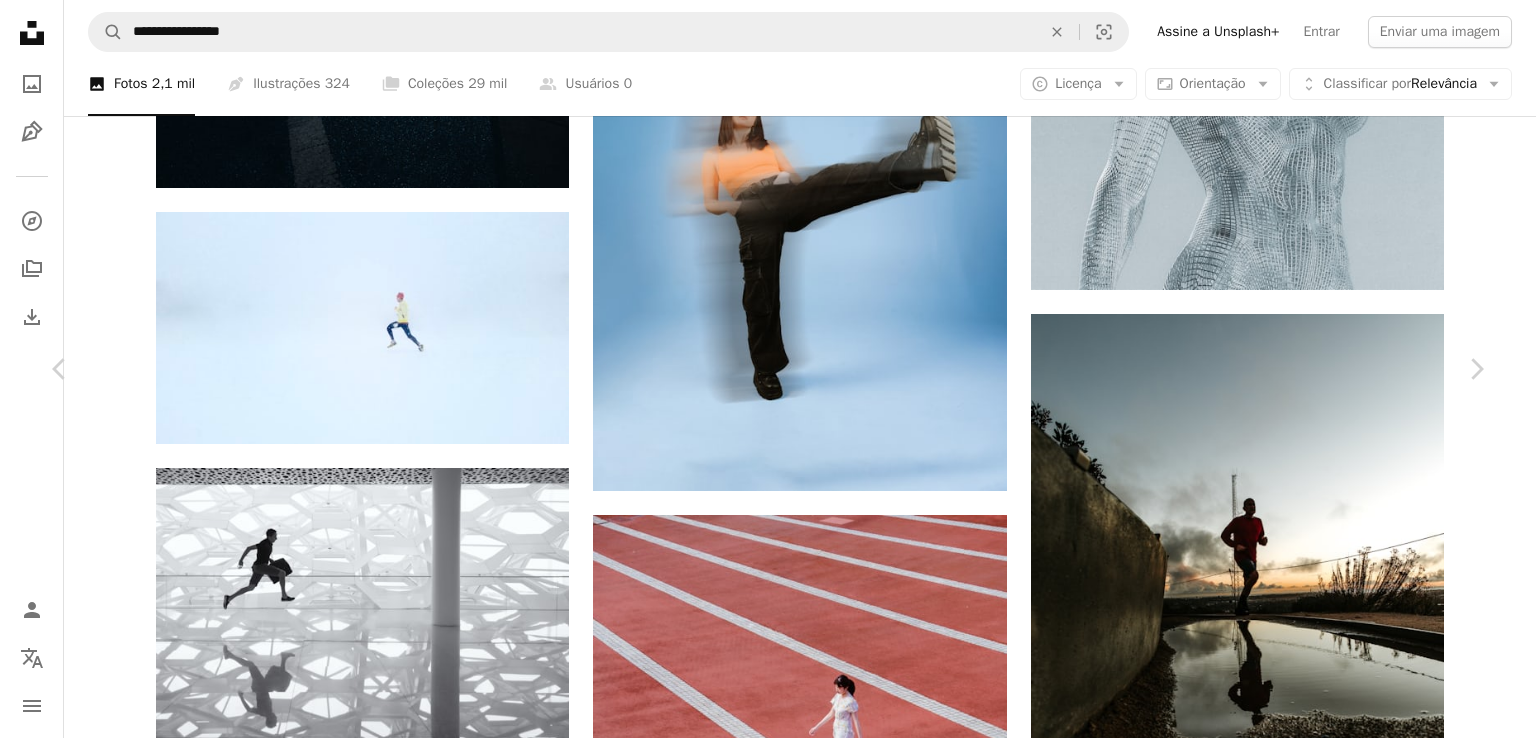 click on "An X shape Chevron left Chevron right [FIRST] [LAST] Disponível para contratação A checkmark inside of a circle A heart A plus sign Editar imagem   Plus sign for Unsplash+ Baixar gratuitamente Chevron down Zoom in Visualizações 1.833.369 Downloads 2.559 Destaque em Fotos ,  Saúde e Bem-Estar A forward-right arrow Compartilhar Info icon Informações More Actions A map marker [CITY], [COUNTRY], [STATE], [COUNTRY] Calendar outlined Publicada em  27 de março de 2020 Camera Canon, EOS-1D X Mark II Safety Uso gratuito sob a  Licença da Unsplash bem-estar mulher preto humano fêmea desporto aptidão roupa desportivo EUA exercício sapato vestuário malhar Washington calçado lincoln memorial manga manga comprida elastano Planos de fundo Pesquise imagens premium relacionadas na iStock  |  Economize 20% com o código UNSPLASH20 Ver mais na iStock  ↗ Imagens relacionadas A heart A plus sign [FIRST] [LAST] Arrow pointing down Plus sign for Unsplash+ A heart A plus sign Para" at bounding box center (768, 9164) 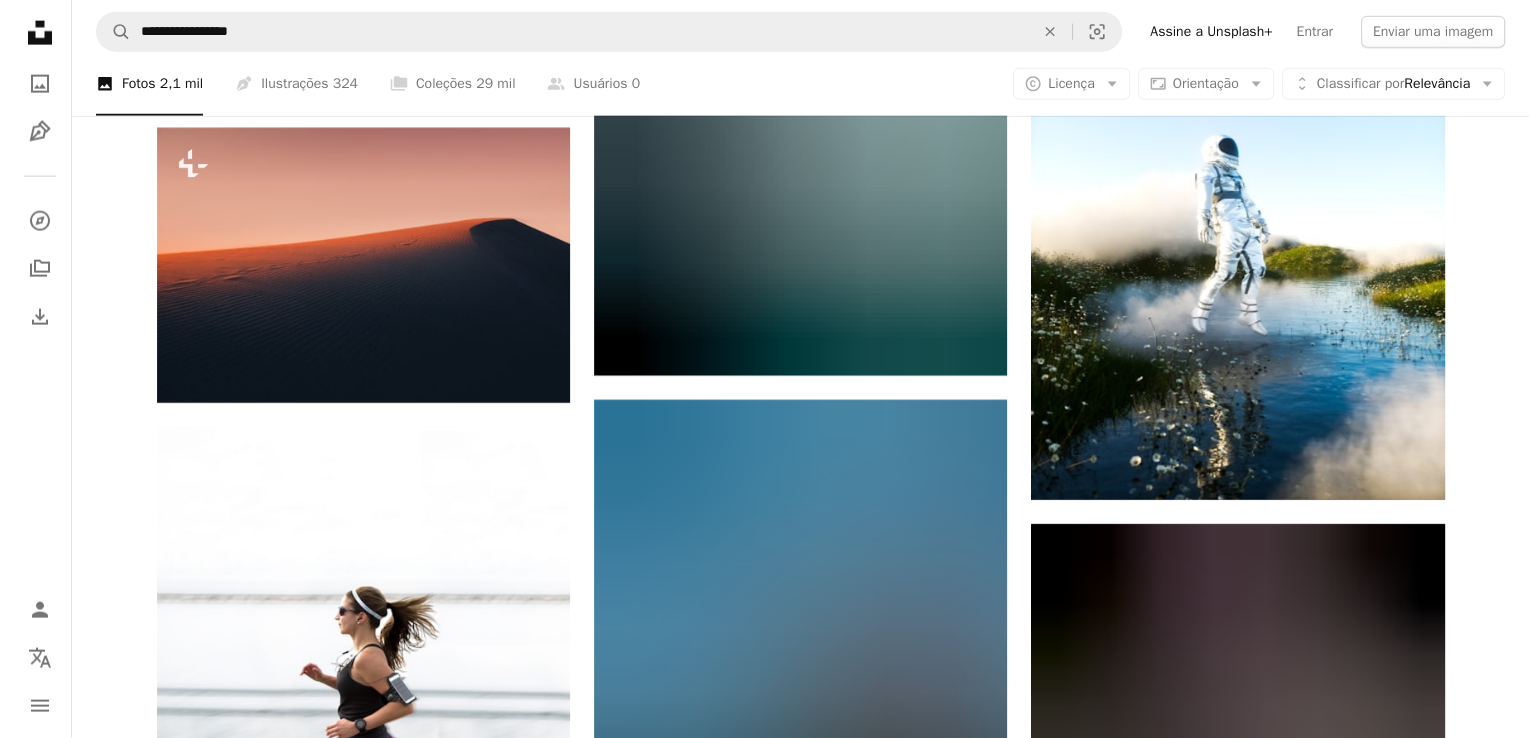 scroll, scrollTop: 27400, scrollLeft: 0, axis: vertical 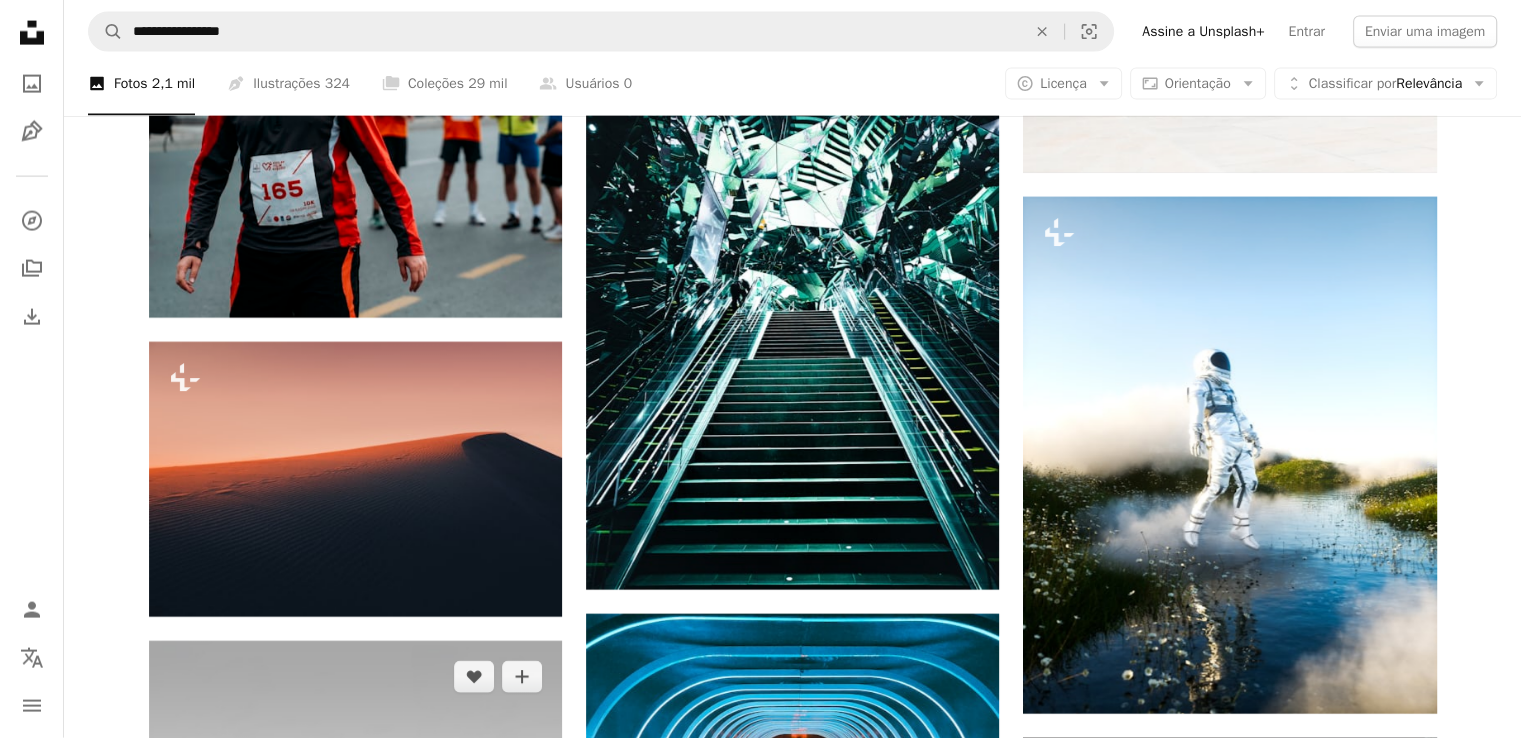 click at bounding box center (355, 930) 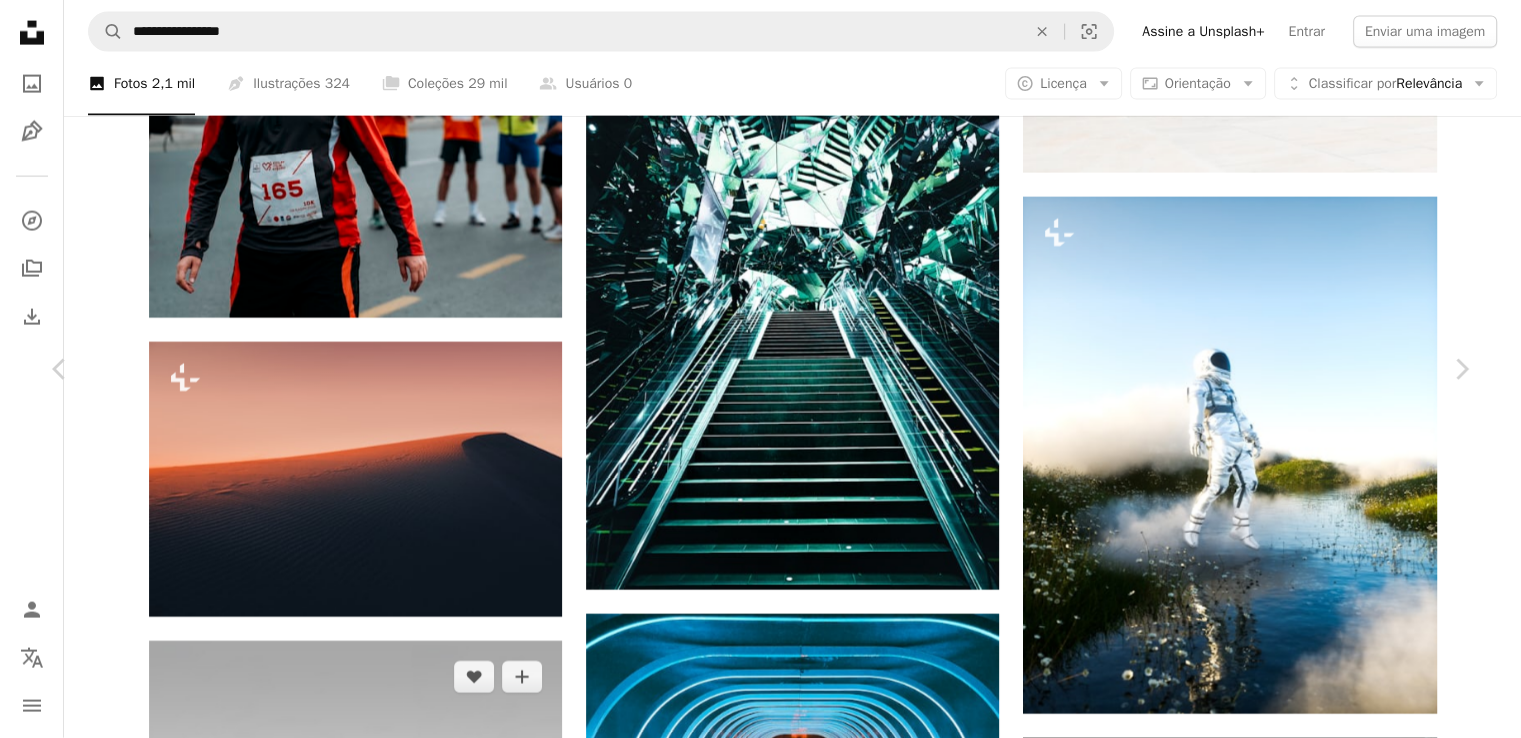 click on "Zoom in" at bounding box center (753, 5593) 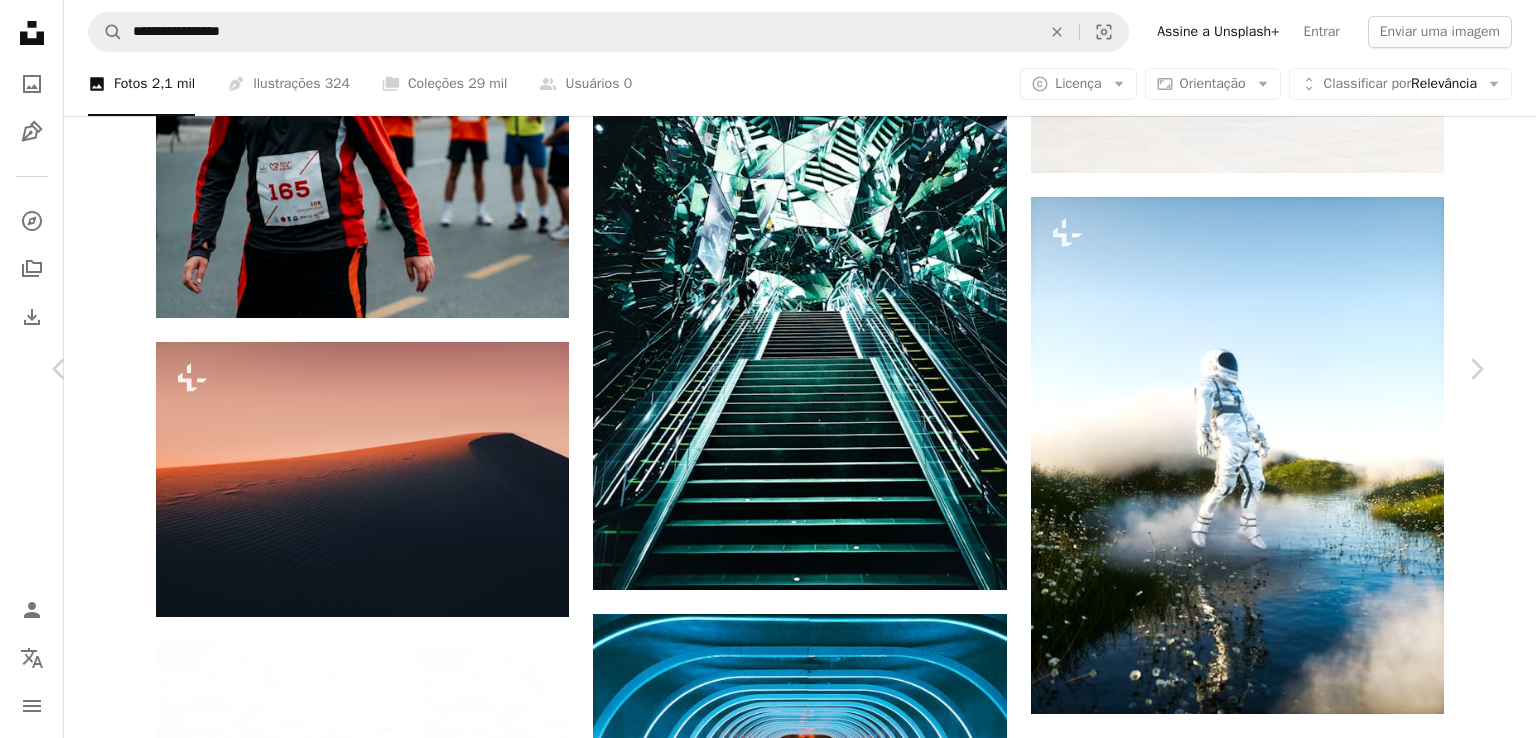 click on "Baixar gratuitamente" at bounding box center (1266, 5262) 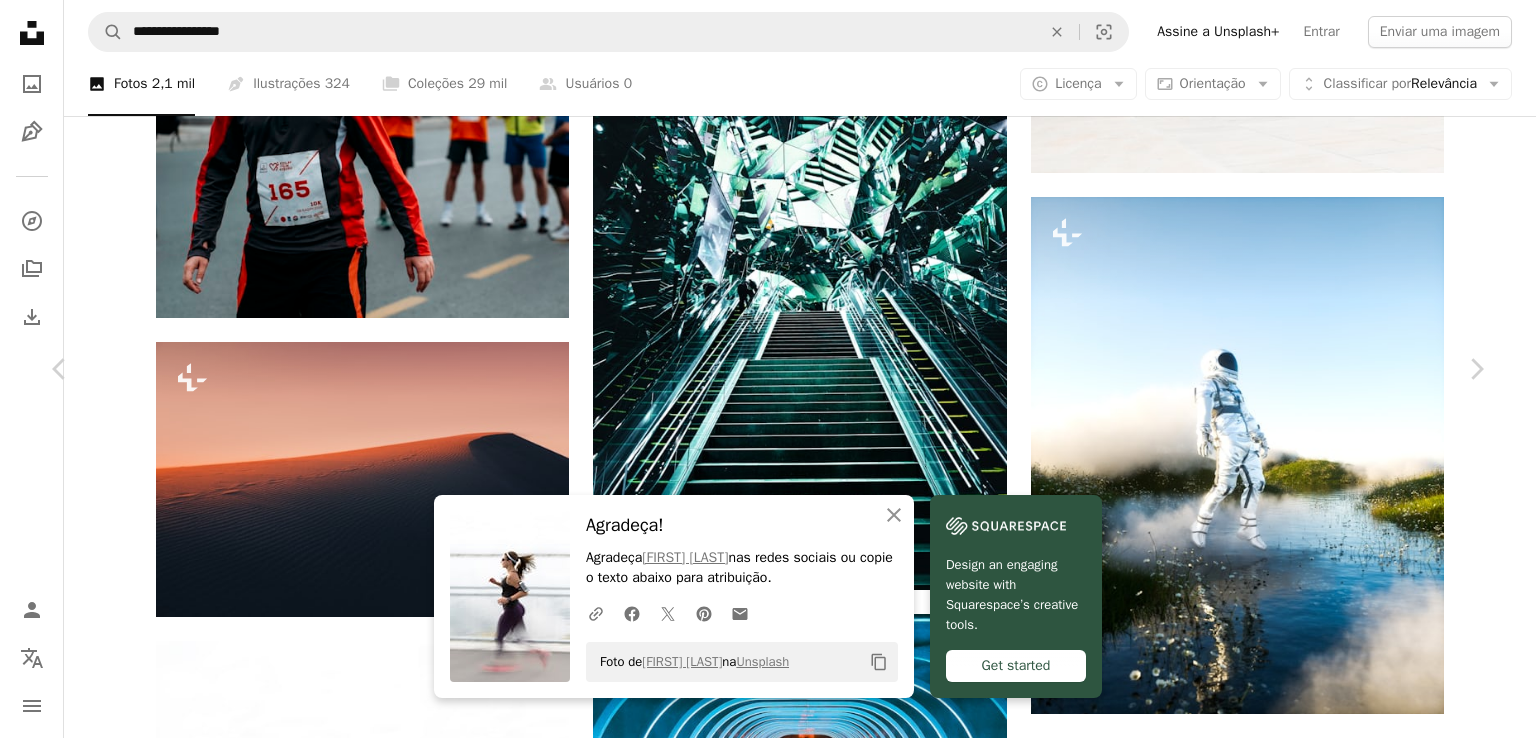 drag, startPoint x: 1469, startPoint y: 225, endPoint x: 1443, endPoint y: 247, distance: 34.058773 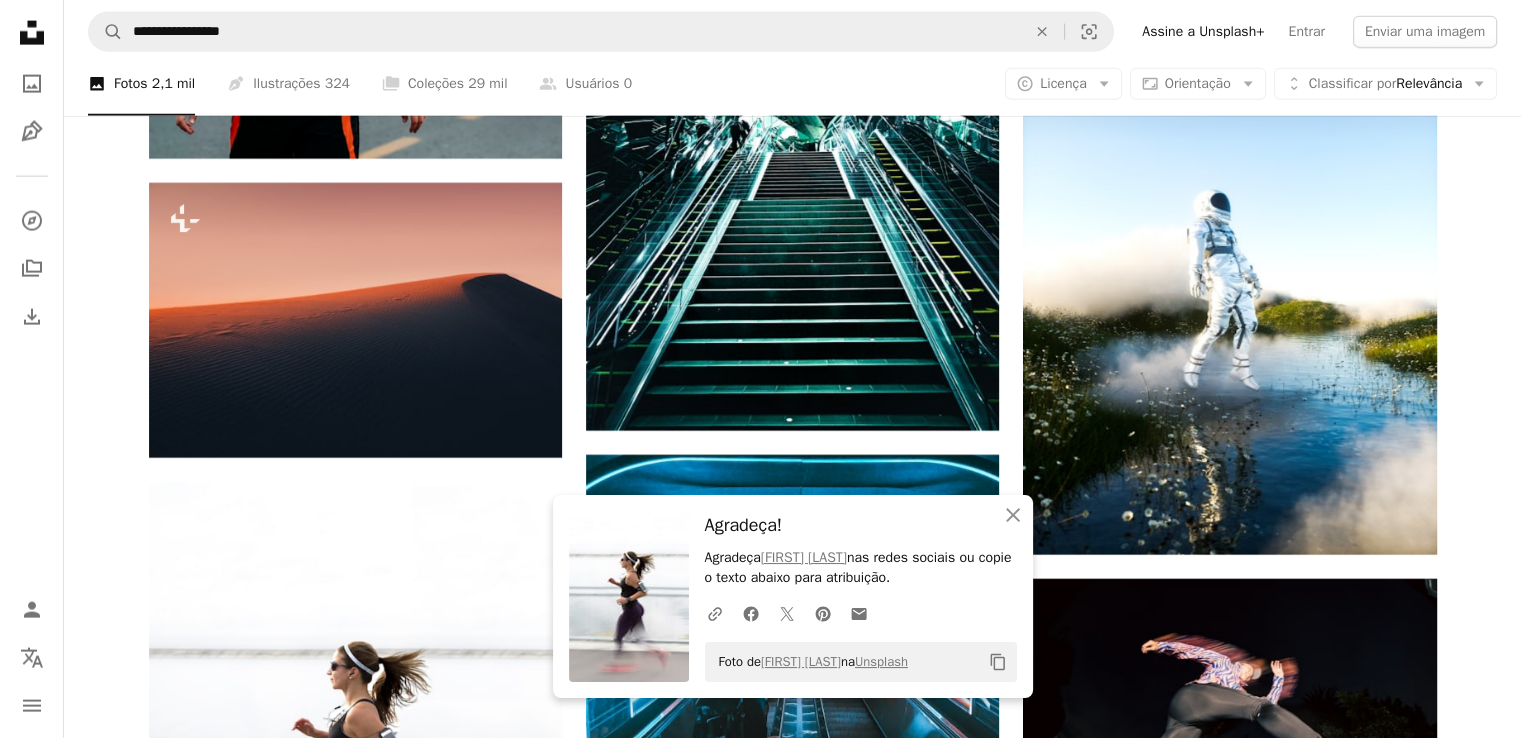 scroll, scrollTop: 27700, scrollLeft: 0, axis: vertical 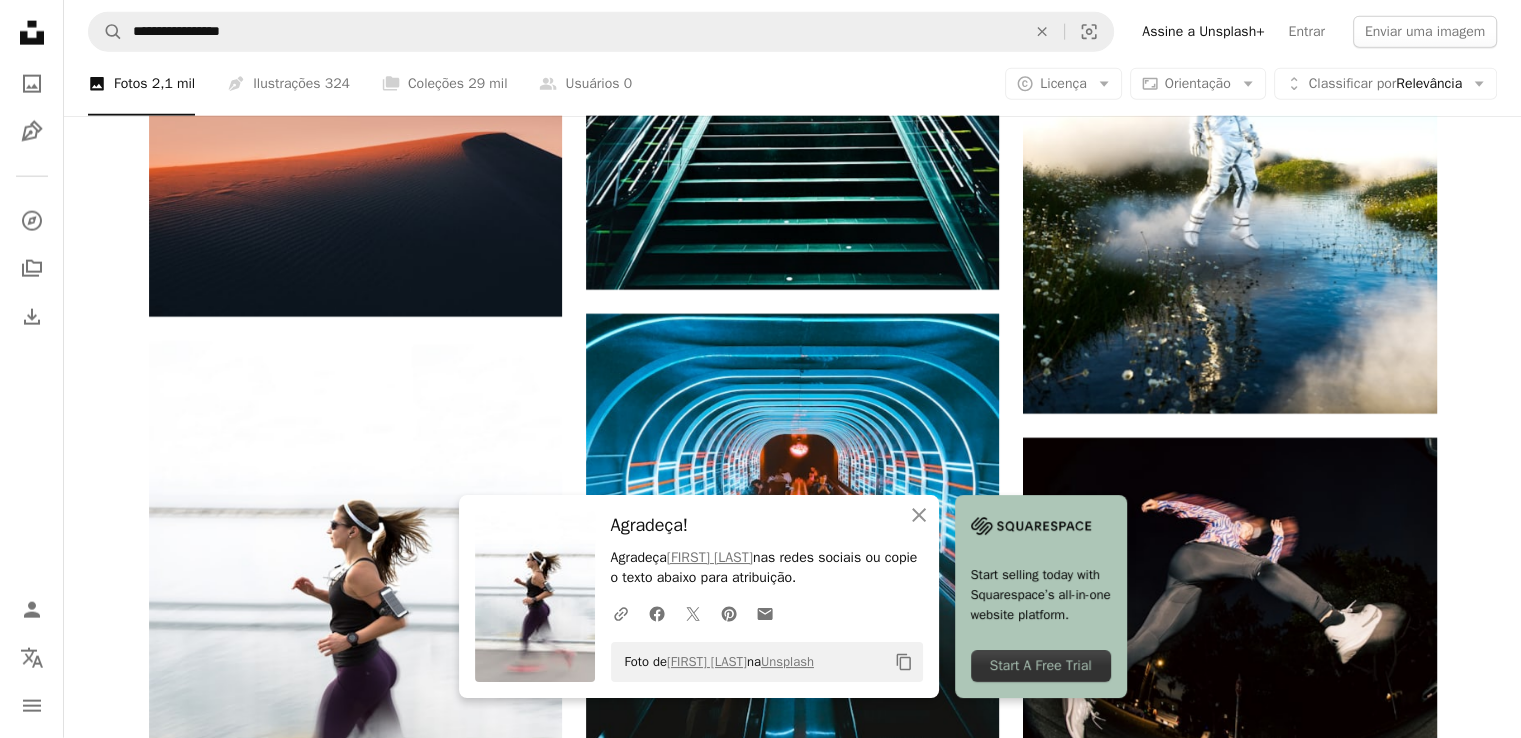 click at bounding box center (1229, 1584) 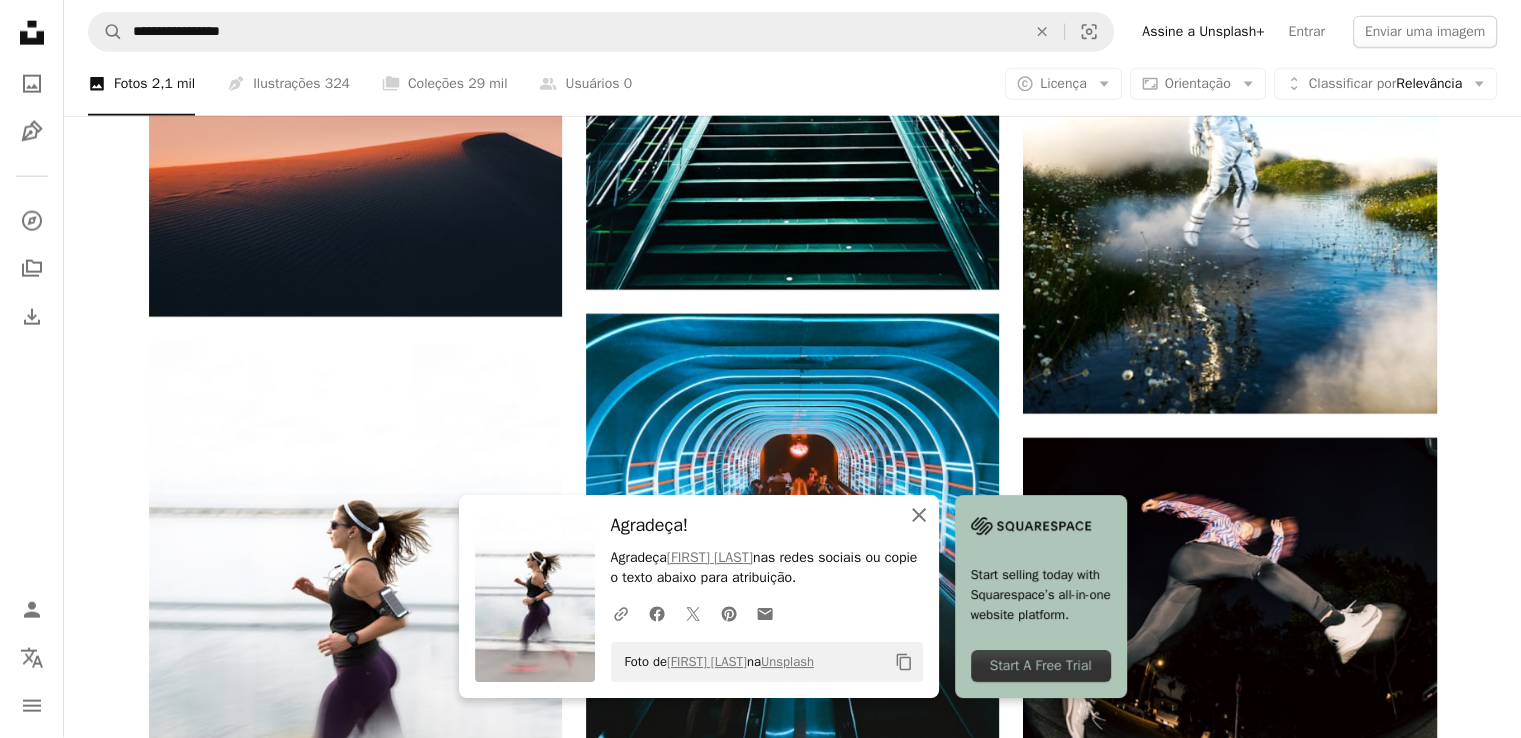 click on "An X shape" 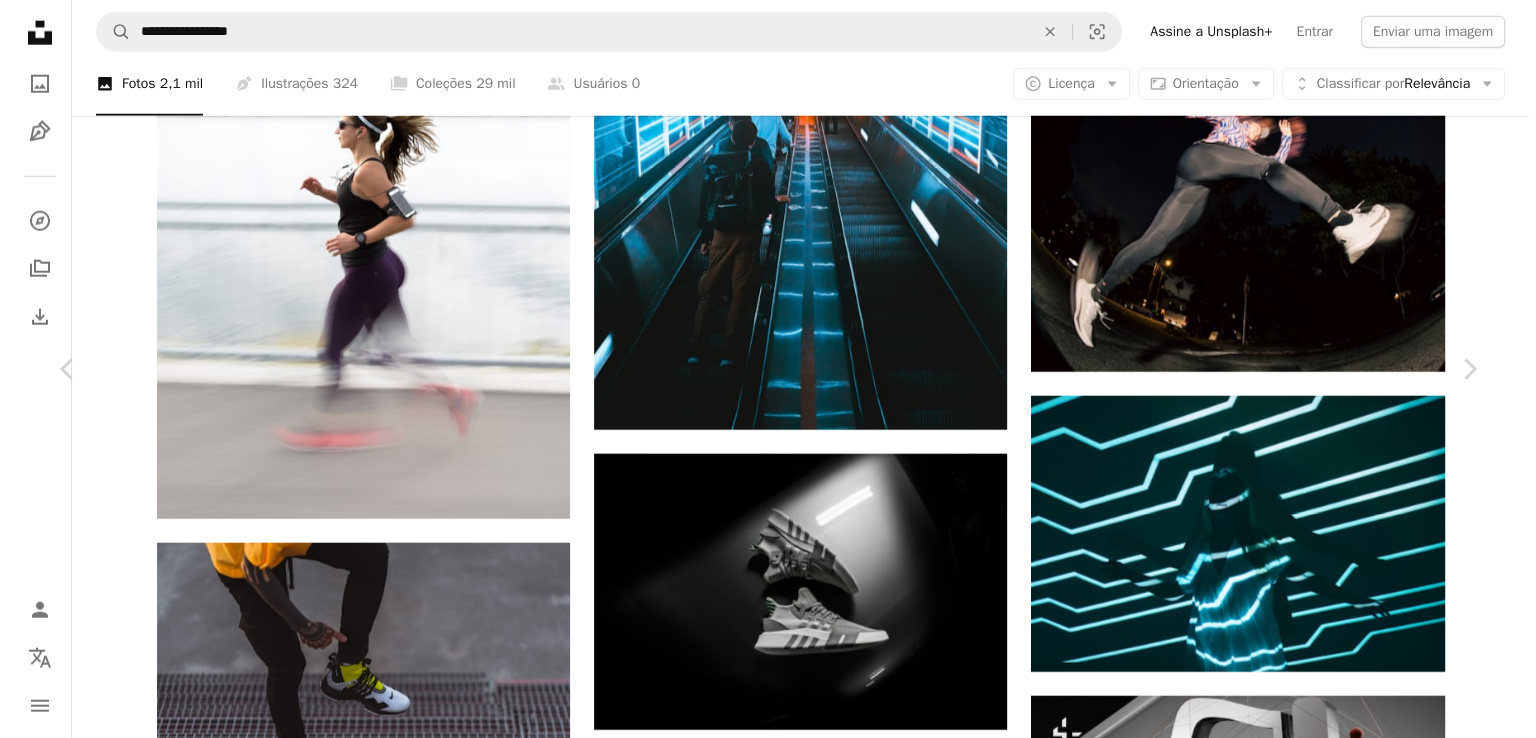 scroll, scrollTop: 28500, scrollLeft: 0, axis: vertical 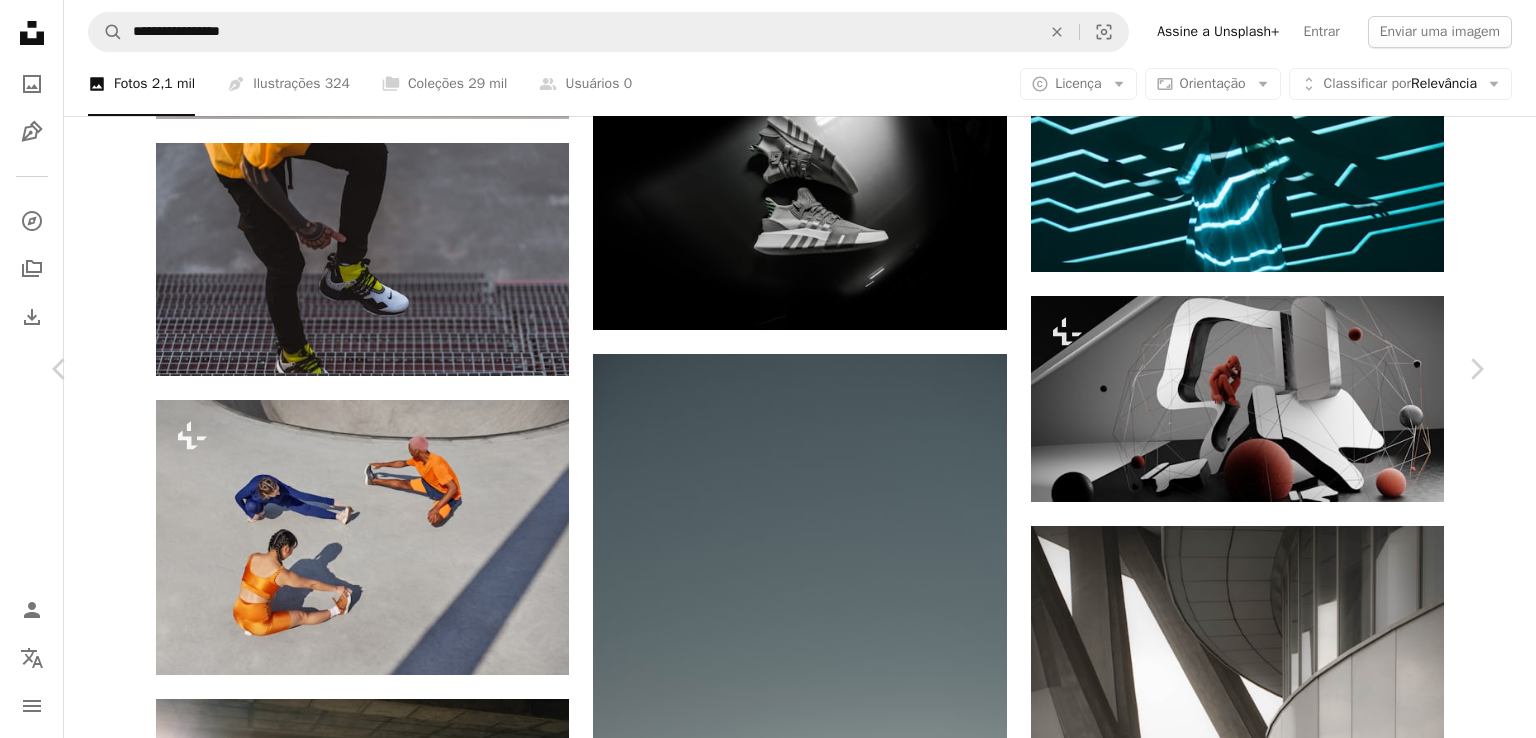 click on "An X shape Chevron left Chevron right [FIRST] [LAST] [FIRST] [LAST] A heart A plus sign Editar imagem   Plus sign for Unsplash+ Baixar gratuitamente Chevron down Zoom in Visualizações 575.178 Downloads 3.624 Destaque em Fotos ,  Arquitetura e Interiores ,  Fotografia de Rua A forward-right arrow Compartilhar Info icon Informações More Actions A map marker [CITY], [COUNTRY] Calendar outlined Publicada em  24 de julho de 2018 Safety Uso gratuito sob a  Licença da Unsplash edifício cidade arquitetura mínimo urbano só Irã fotografia de rua andar Teerã solidão coluna coluna Colunas design moderno iraniano povo iraniano milad parede cinza Fundos de tela em HD Pesquise imagens premium relacionadas na iStock  |  Economize 20% com o código UNSPLASH20 Ver mais na iStock  ↗ Imagens relacionadas A heart A plus sign [FIRST] [LAST] Arrow pointing down Plus sign for Unsplash+ A heart A plus sign [FIRST] Para  Unsplash+ A lock   Baixar A heart A plus sign [FIRST] [LAST] Arrow pointing down A heart A plus sign A heart" at bounding box center (768, 4484) 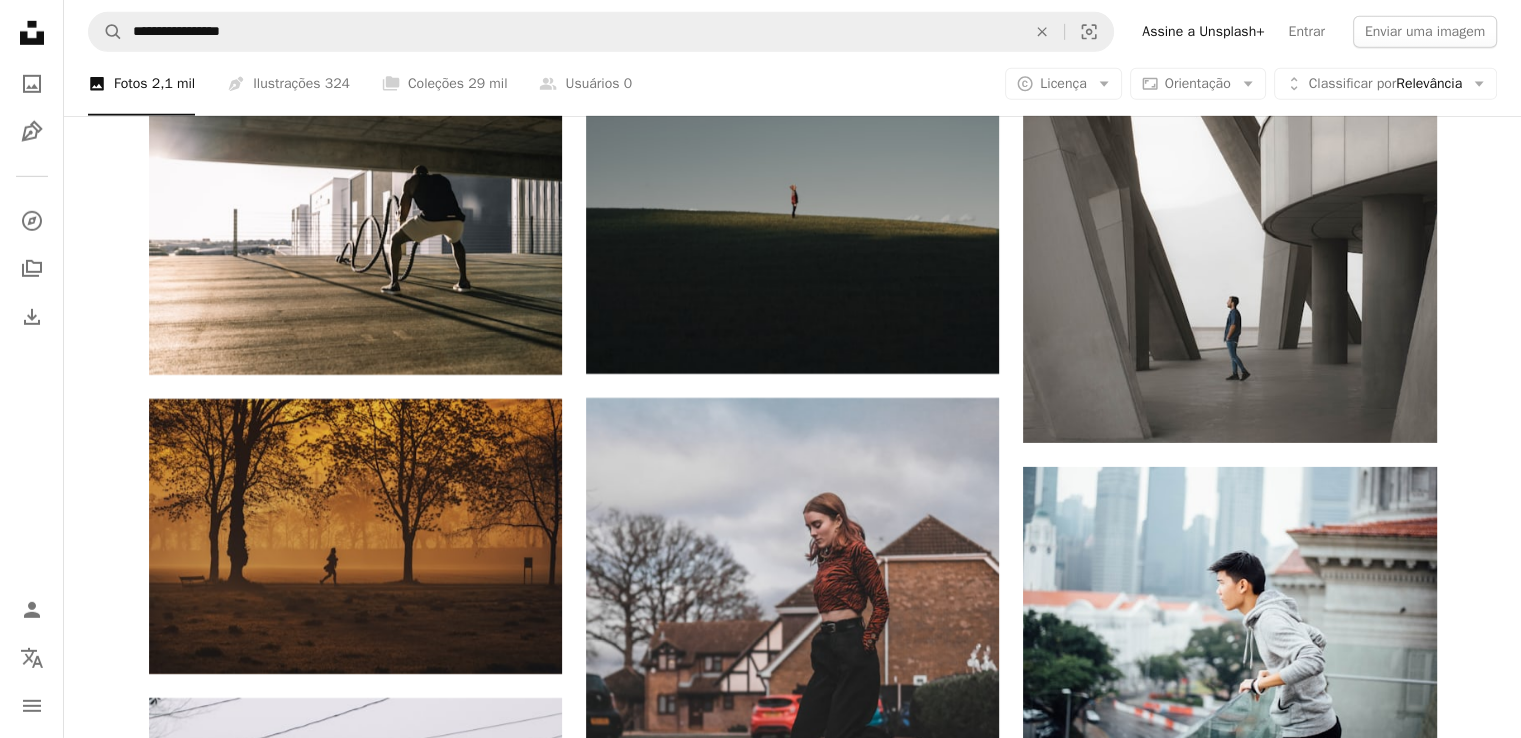 scroll, scrollTop: 29400, scrollLeft: 0, axis: vertical 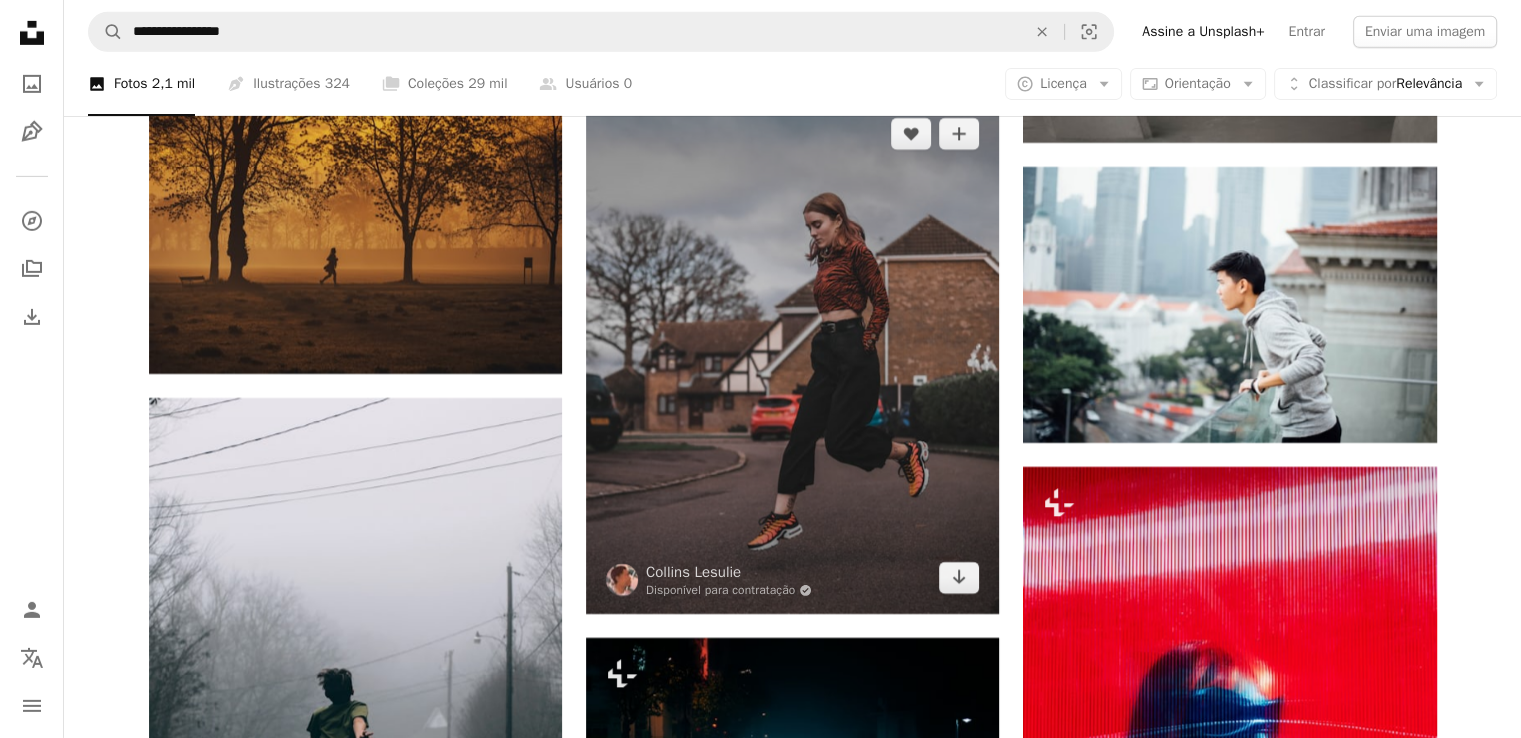 click at bounding box center (792, 356) 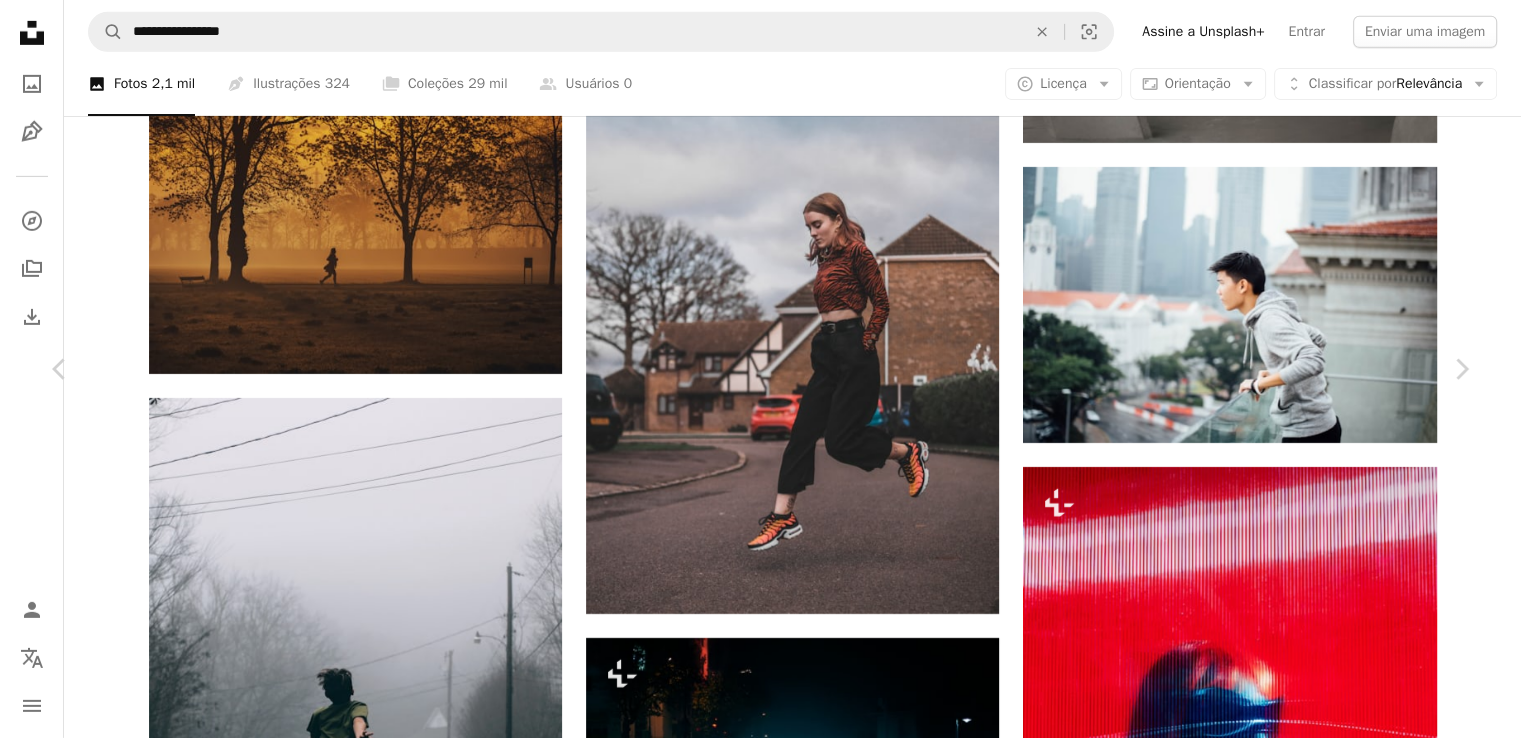 click on "An X shape Chevron left Chevron right [FIRST] [LAST] Disponível para contratação A checkmark inside of a circle A heart A plus sign Editar imagem   Plus sign for Unsplash+ Baixar gratuitamente Chevron down Zoom in Visualizações 347.247 Downloads 1.877 Destaque em Fotos ,  Moda e Beleza A forward-right arrow Compartilhar Info icon Informações More Actions Calendar outlined Publicada em  24 de dezembro de 2018 Camera SONY, ILCE-6000 Safety Uso gratuito sob a  Licença da Unsplash moda estilo carro edifício humano caminho cinza roupa urbano pele veículo transporte sapato máquina vestuário automóvel telhado vizinhança roda asfalto Imagens de domínio público Pesquise imagens premium relacionadas na iStock  |  Economize 20% com o código UNSPLASH20 Imagens relacionadas A heart A plus sign [FIRST] [LAST] Disponível para contratação A checkmark inside of a circle Arrow pointing down A heart A plus sign [FIRST] [LAST] Disponível para contratação A checkmark inside of a circle Arrow pointing down" at bounding box center (760, 6576) 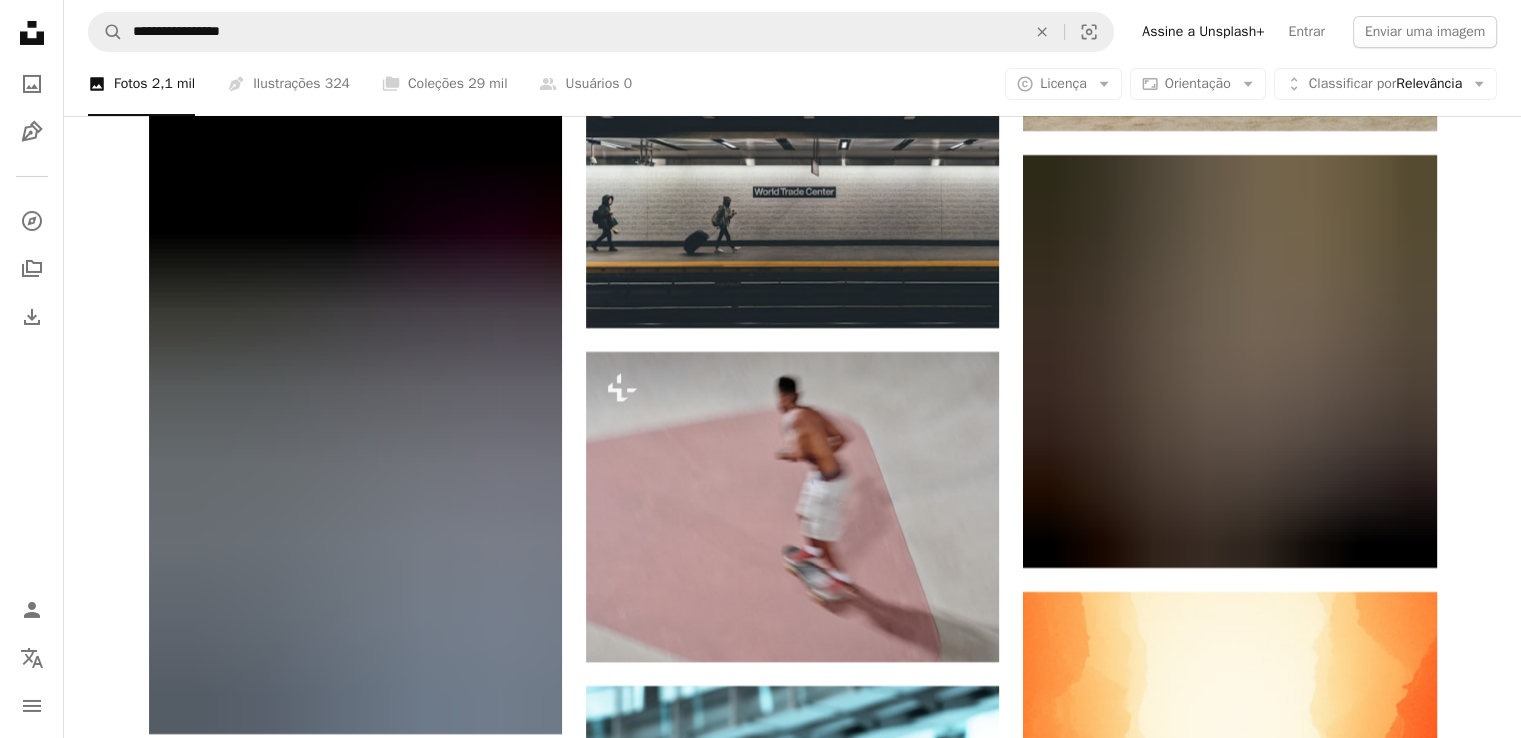 scroll, scrollTop: 45100, scrollLeft: 0, axis: vertical 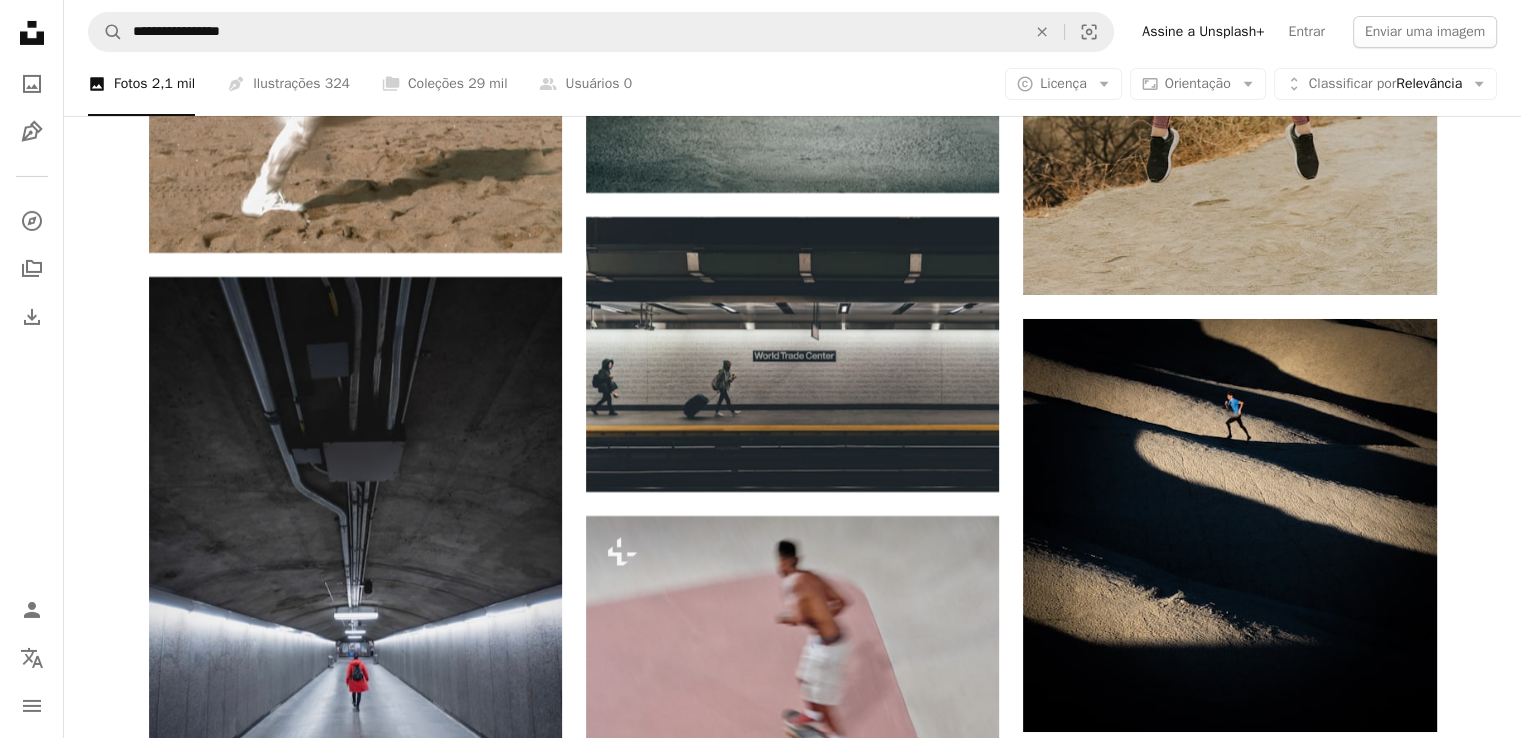 click at bounding box center [1229, 1469] 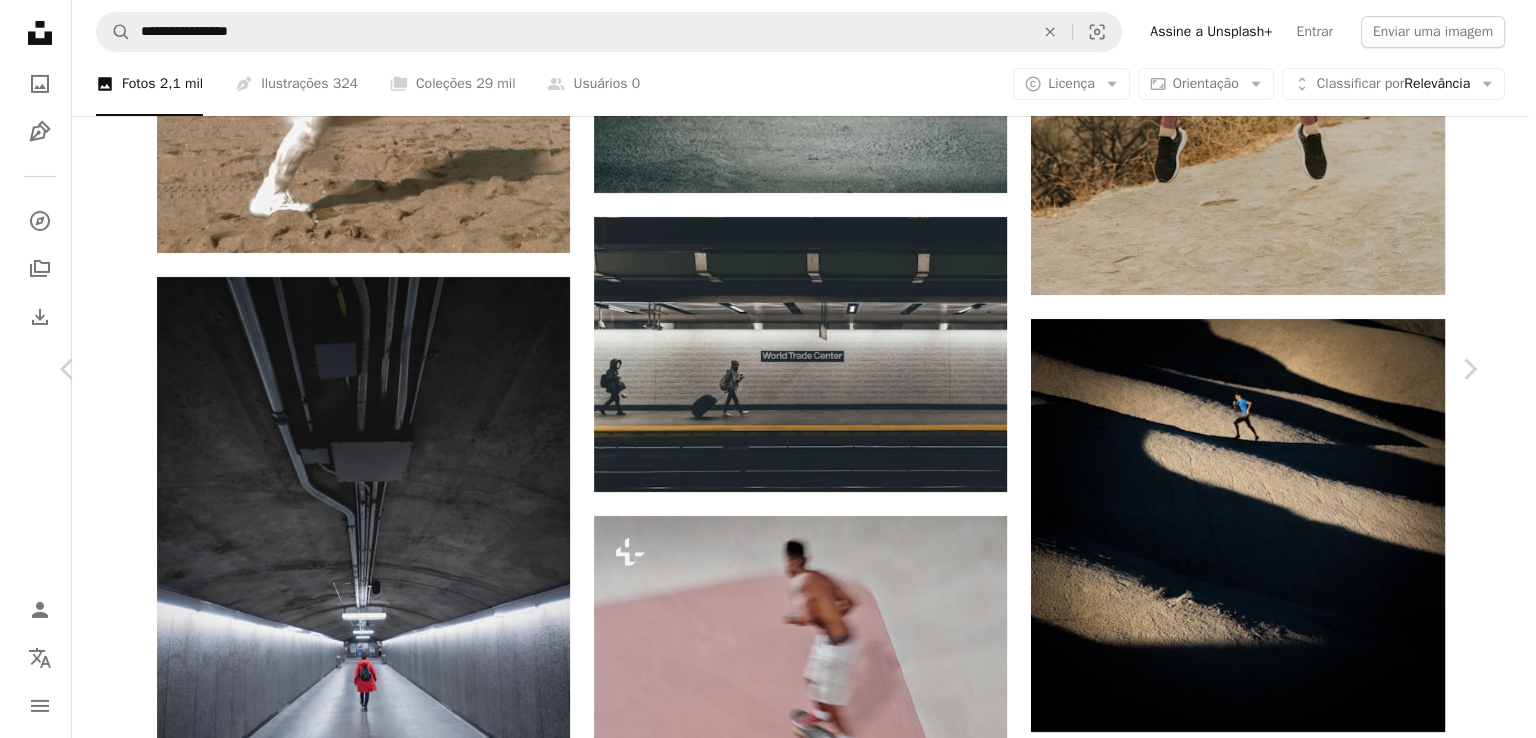 scroll, scrollTop: 46200, scrollLeft: 0, axis: vertical 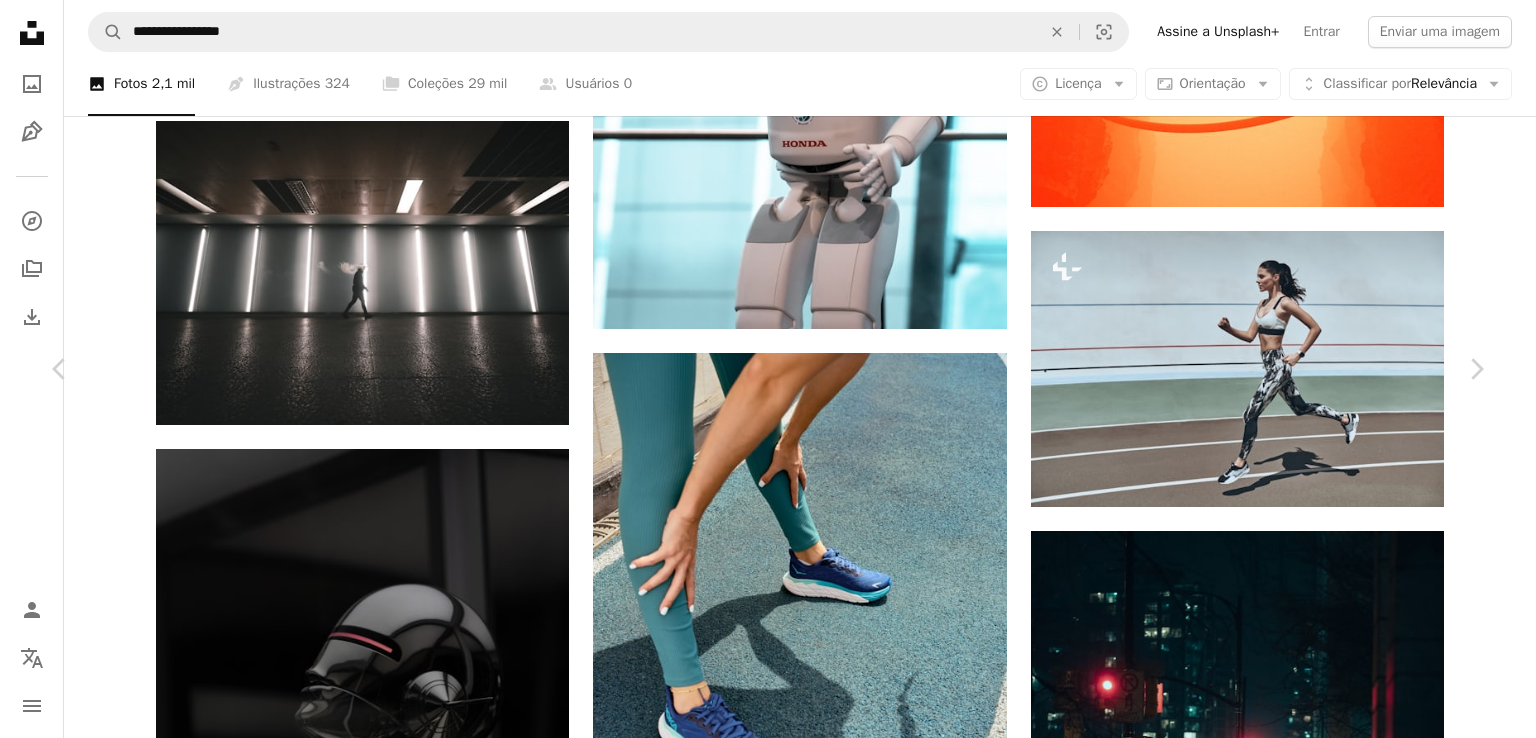 click on "An X shape Chevron left Chevron right Getty Images Para  Unsplash+ A heart A plus sign Editar imagem   Plus sign for Unsplash+ A lock   Baixar Zoom in A forward-right arrow Compartilhar More Actions Calendar outlined Publicada em  31 de agosto de 2022 Safety Com a  Licença da Unsplash+ adulto fotografia beleza Executando Ucrânia estádio velocidade Bem-estar horizontal jogging pista de corrida moças apenas uma mulher uma pessoa Fêmeas estilo de vida ativo treinamento esportivo comprimento total vestuário desportivo desportista Fundos de tela em HD Desta série Chevron right Plus sign for Unsplash+ Plus sign for Unsplash+ Plus sign for Unsplash+ Plus sign for Unsplash+ Plus sign for Unsplash+ Plus sign for Unsplash+ Plus sign for Unsplash+ Plus sign for Unsplash+ Plus sign for Unsplash+ Plus sign for Unsplash+ Imagens relacionadas Plus sign for Unsplash+ A heart A plus sign Getty Images Para  Unsplash+ A lock   Baixar Plus sign for Unsplash+ A heart A plus sign Getty Images Para  Unsplash+ A lock   Baixar" at bounding box center [768, 6196] 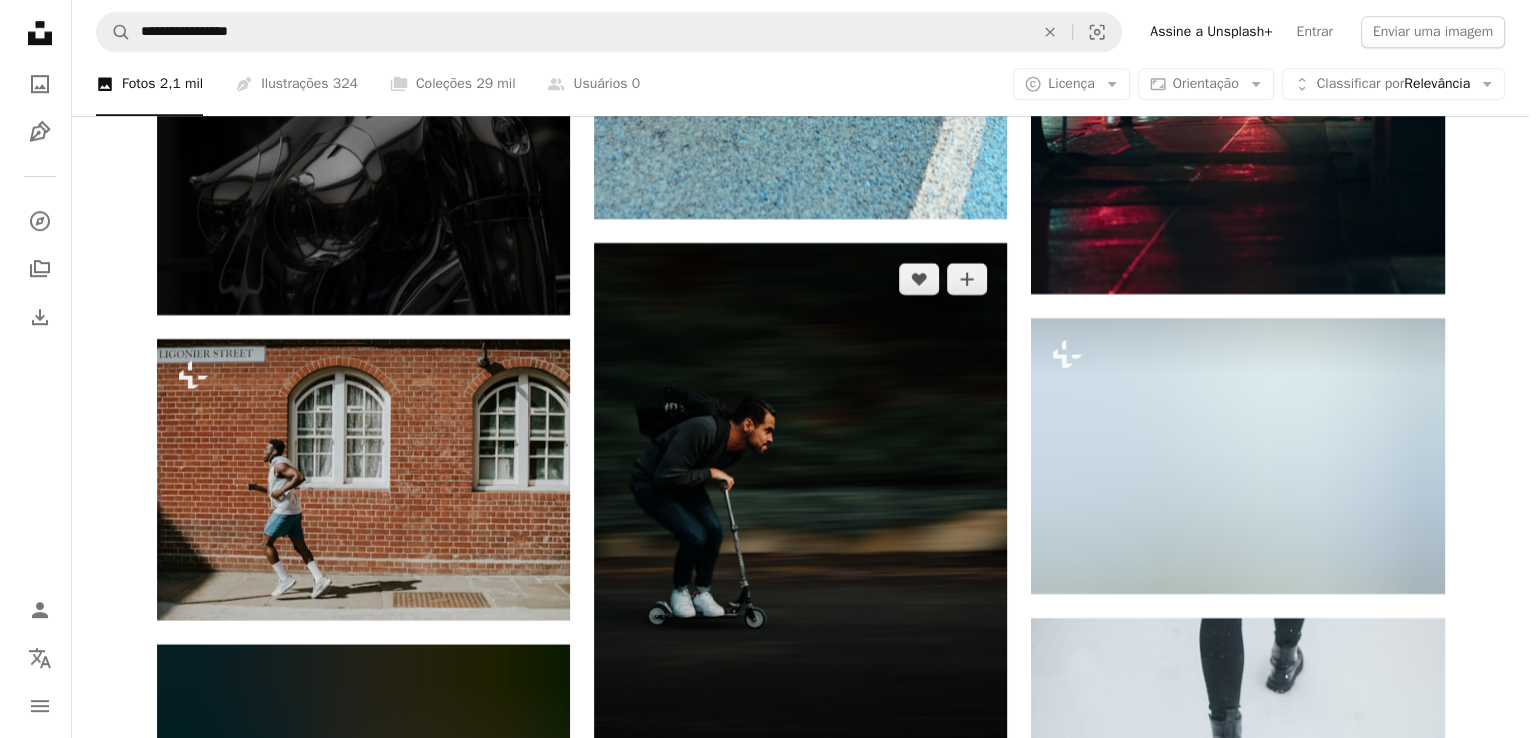 scroll, scrollTop: 47000, scrollLeft: 0, axis: vertical 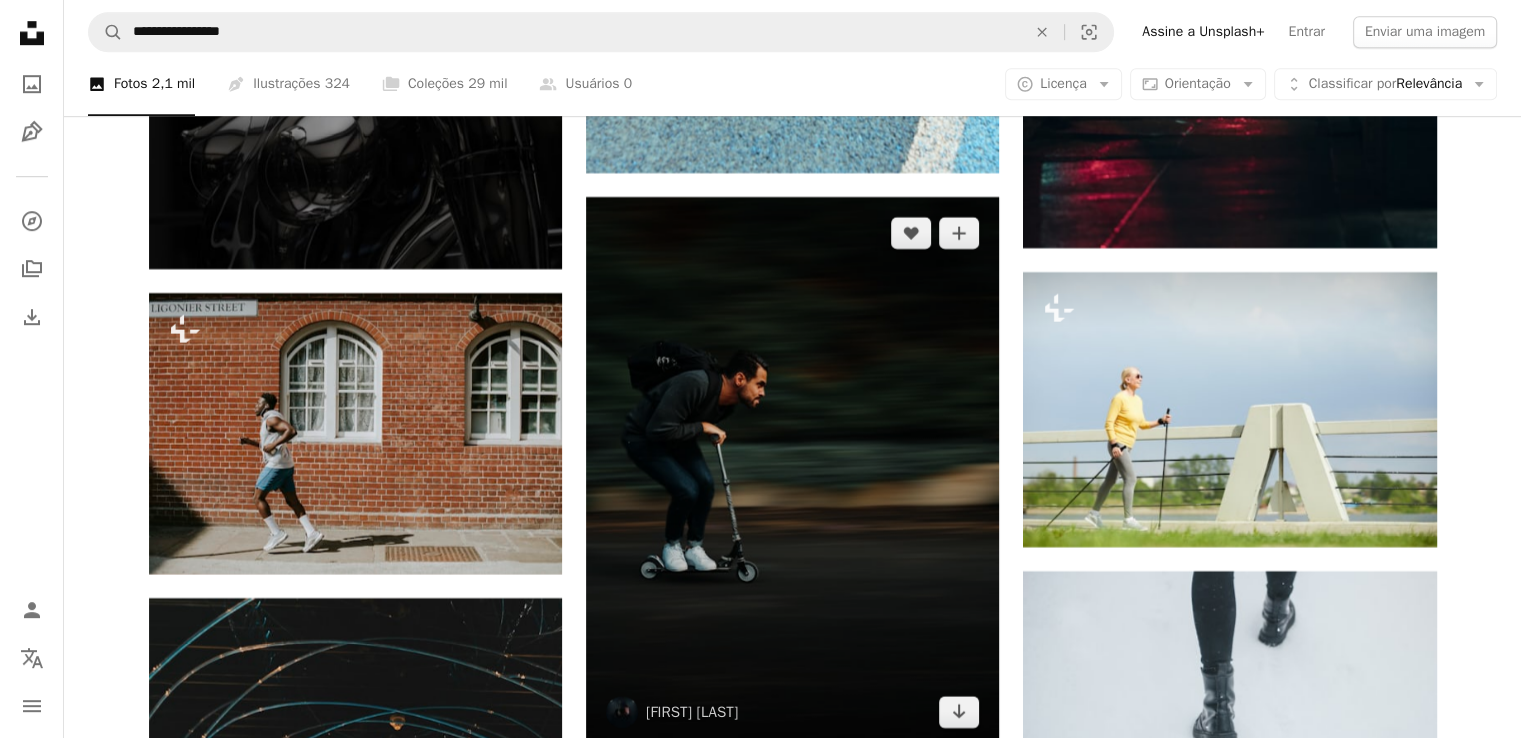 click at bounding box center [792, 472] 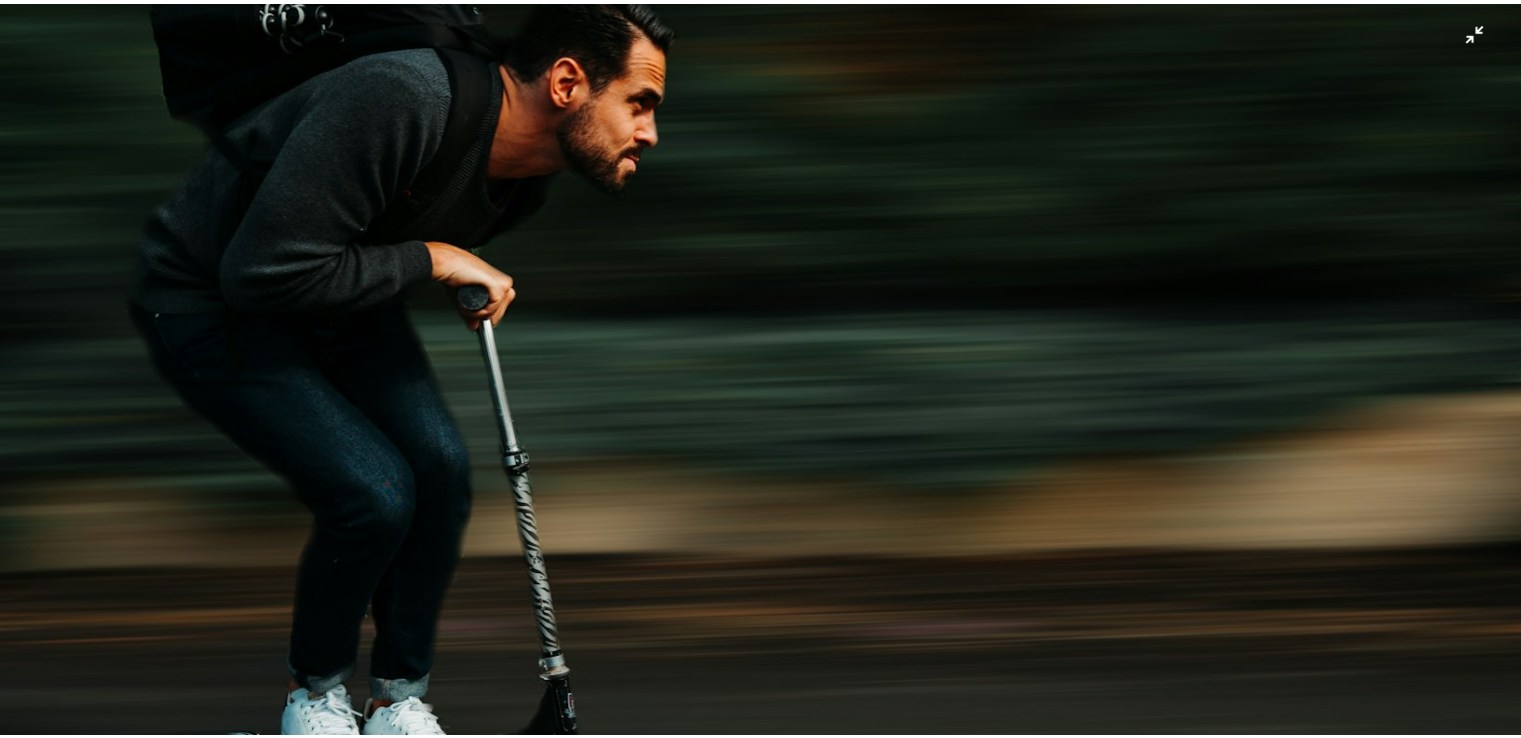 scroll, scrollTop: 437, scrollLeft: 0, axis: vertical 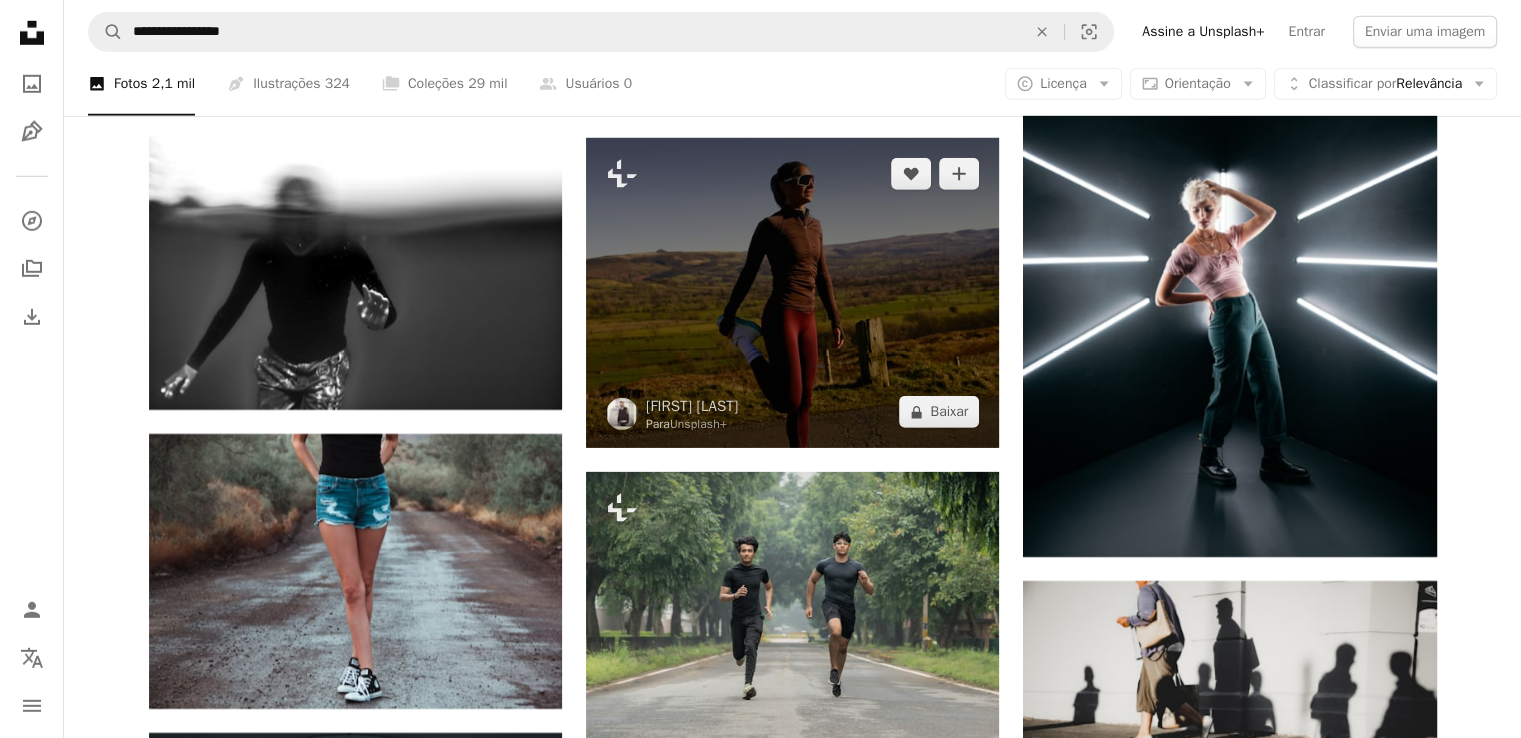 click at bounding box center (792, 293) 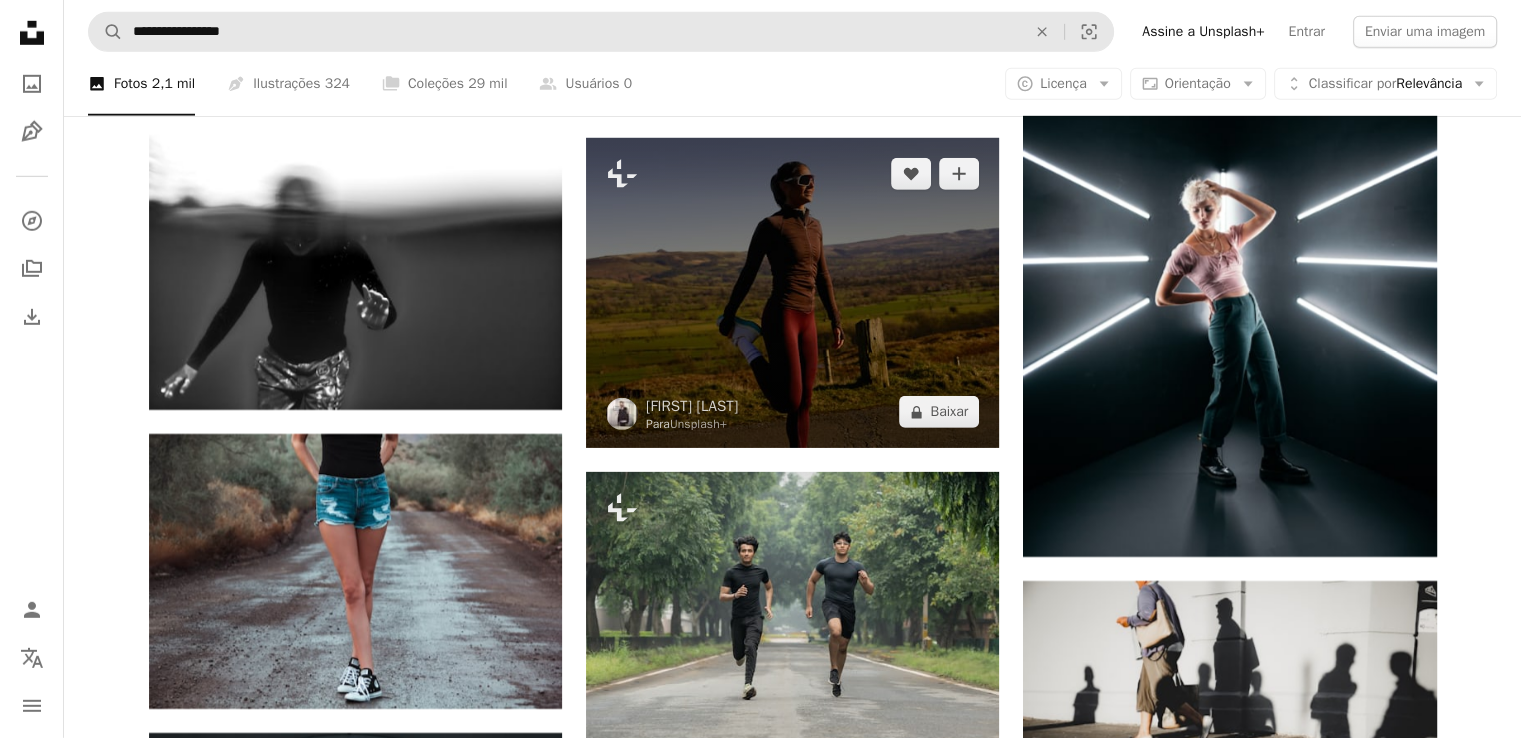 click at bounding box center (792, 293) 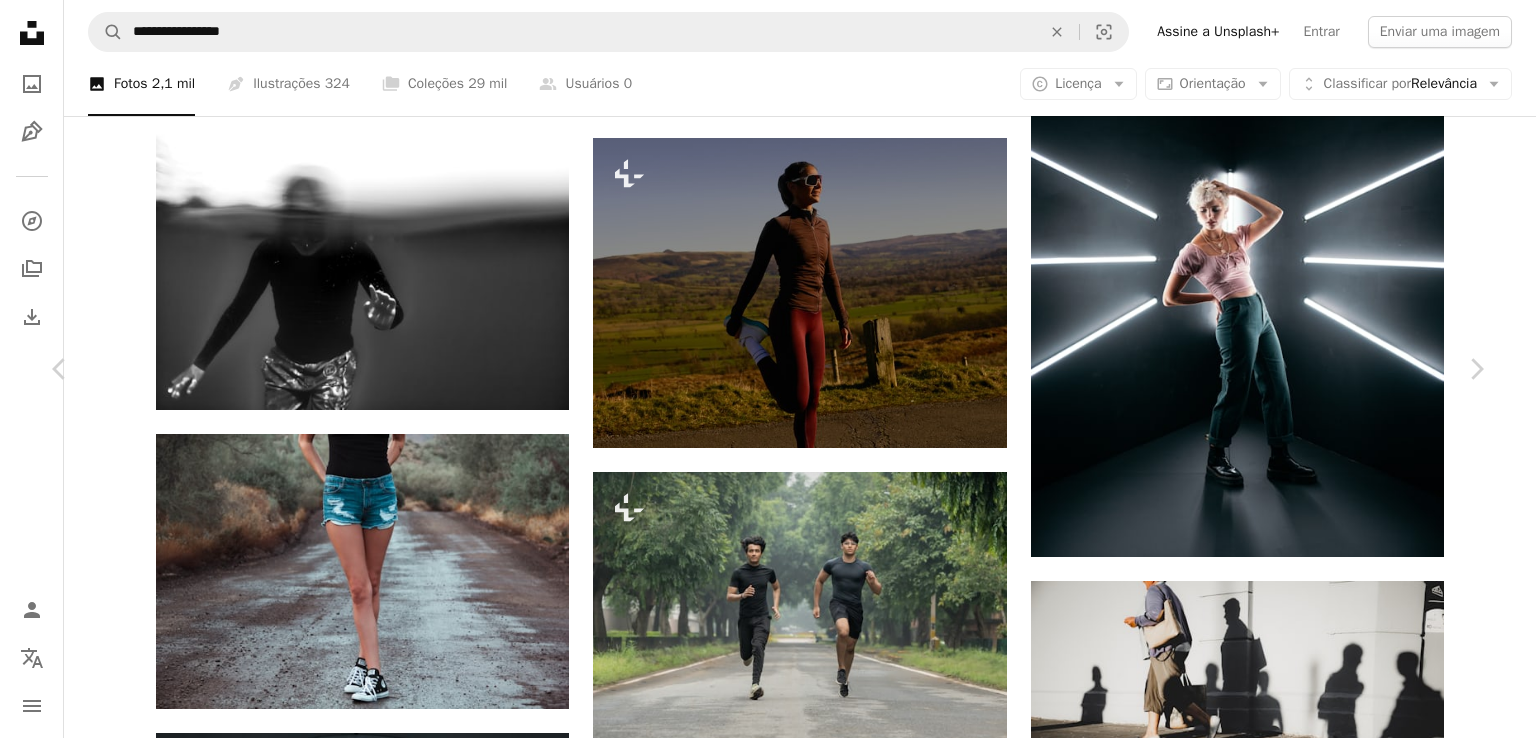 click on "A lock   Baixar" at bounding box center [1336, 5497] 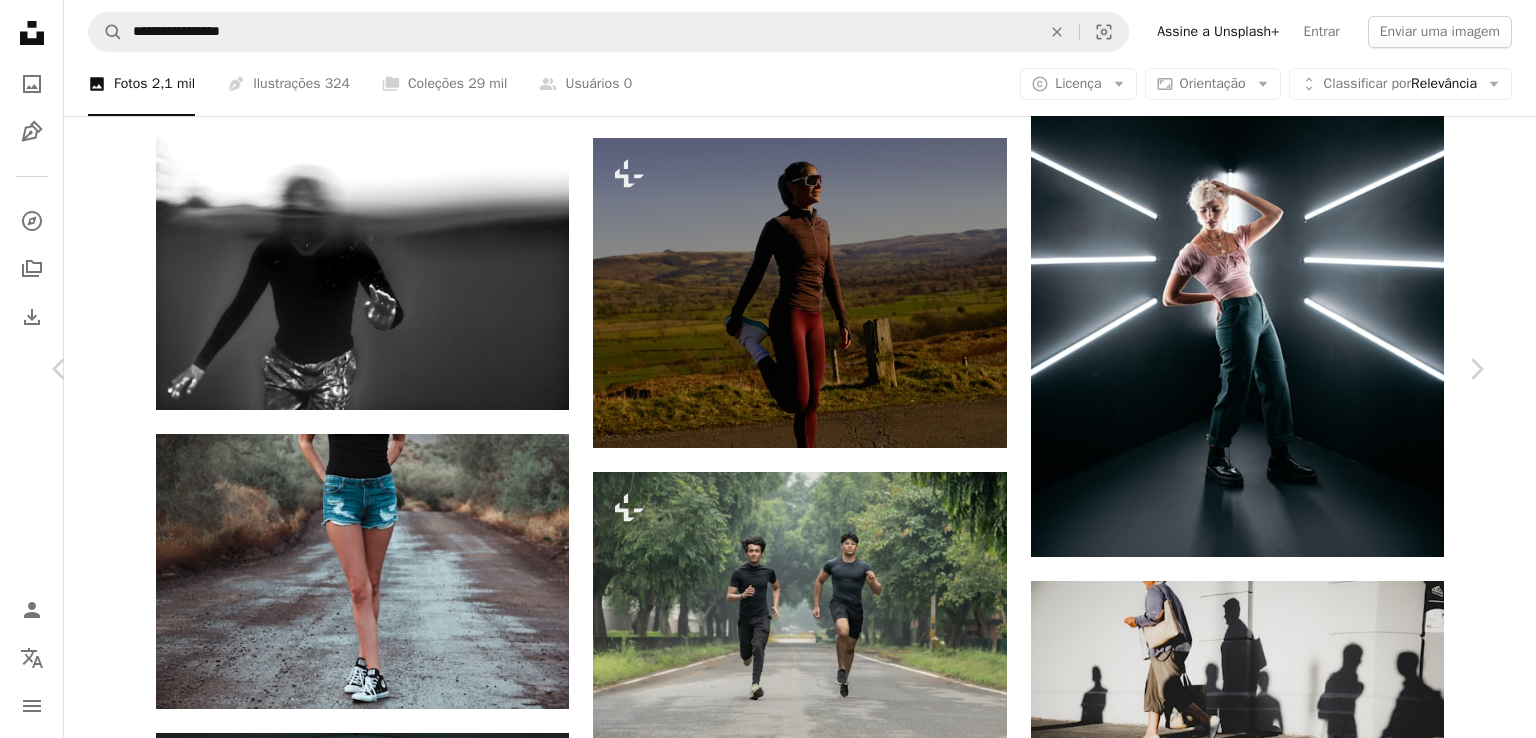 click on "An X shape Imagens premium, prontas para usar. Obtenha acesso ilimitado. A plus sign Conteúdo para associados adicionado mensalmente A plus sign Downloads royalty-free ilimitados A plus sign Ilustrações  Lançamento A plus sign Proteções legais aprimoradas anual 66%  de desconto mensal $ 12   $ 4 USD por mês * Assine a  Unsplash+ *Quando pago anualmente, faturamento antecipado de  $ 48 Mais impostos aplicáveis. Renovação automática. Cancele quando quiser." at bounding box center (768, 5819) 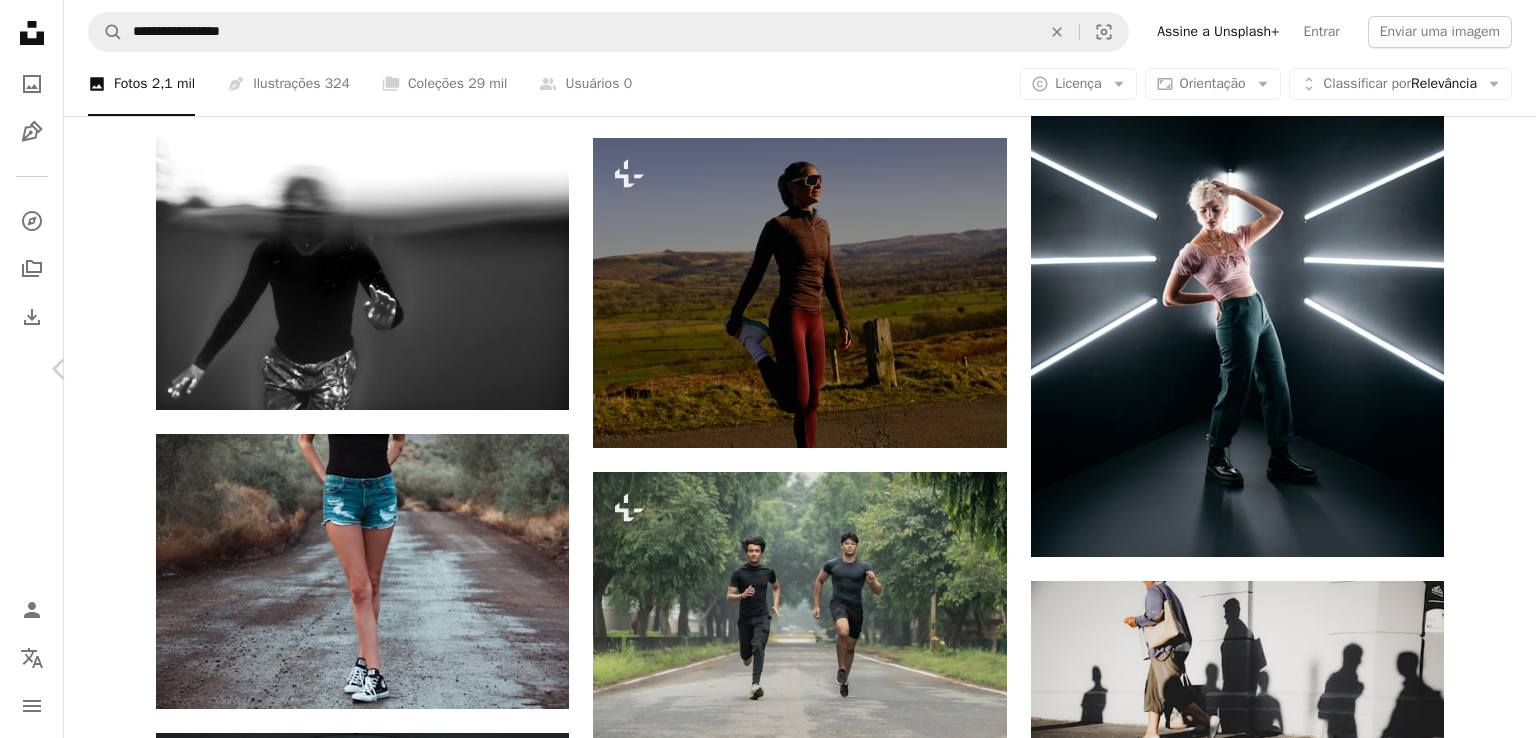 click on "Chevron right" at bounding box center (1476, 369) 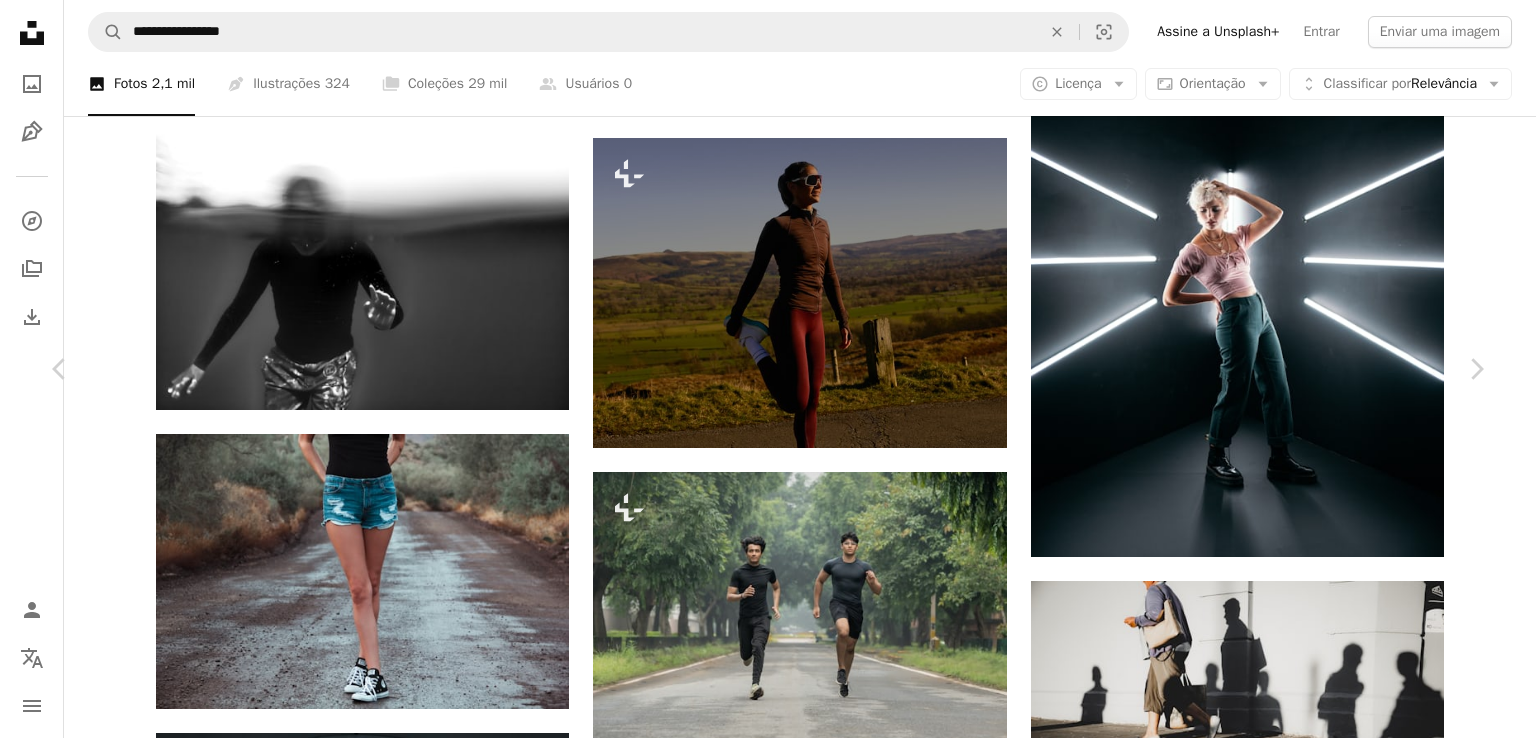 click on "An X shape Chevron left Chevron right [FIRST] [LAST] Para  Unsplash+ A heart A plus sign Editar imagem   Plus sign for Unsplash+ A lock   Baixar Zoom in A forward-right arrow Compartilhar More Actions Calendar outlined Publicada em  7 de fevereiro de 2024 Camera Phase One, IQ250 Safety Com a  Licença da Unsplash+ ao ar livre motivação Executando formação corredor atleta forte jogging encaixar triatlo atletismo desafiante musculoso Esportivos desportista Imagens de domínio público Desta série Chevron right Plus sign for Unsplash+ Plus sign for Unsplash+ Plus sign for Unsplash+ Plus sign for Unsplash+ Plus sign for Unsplash+ Plus sign for Unsplash+ Plus sign for Unsplash+ Plus sign for Unsplash+ Plus sign for Unsplash+ Plus sign for Unsplash+ Imagens relacionadas Plus sign for Unsplash+ A heart A plus sign [FIRST] [LAST] Para  Unsplash+ A lock   Baixar Plus sign for Unsplash+ A heart A plus sign [FIRST] [LAST] Para  Unsplash+ A lock   Baixar Plus sign for Unsplash+ A heart A plus sign [FIRST] [LAST] Para" at bounding box center (768, 5819) 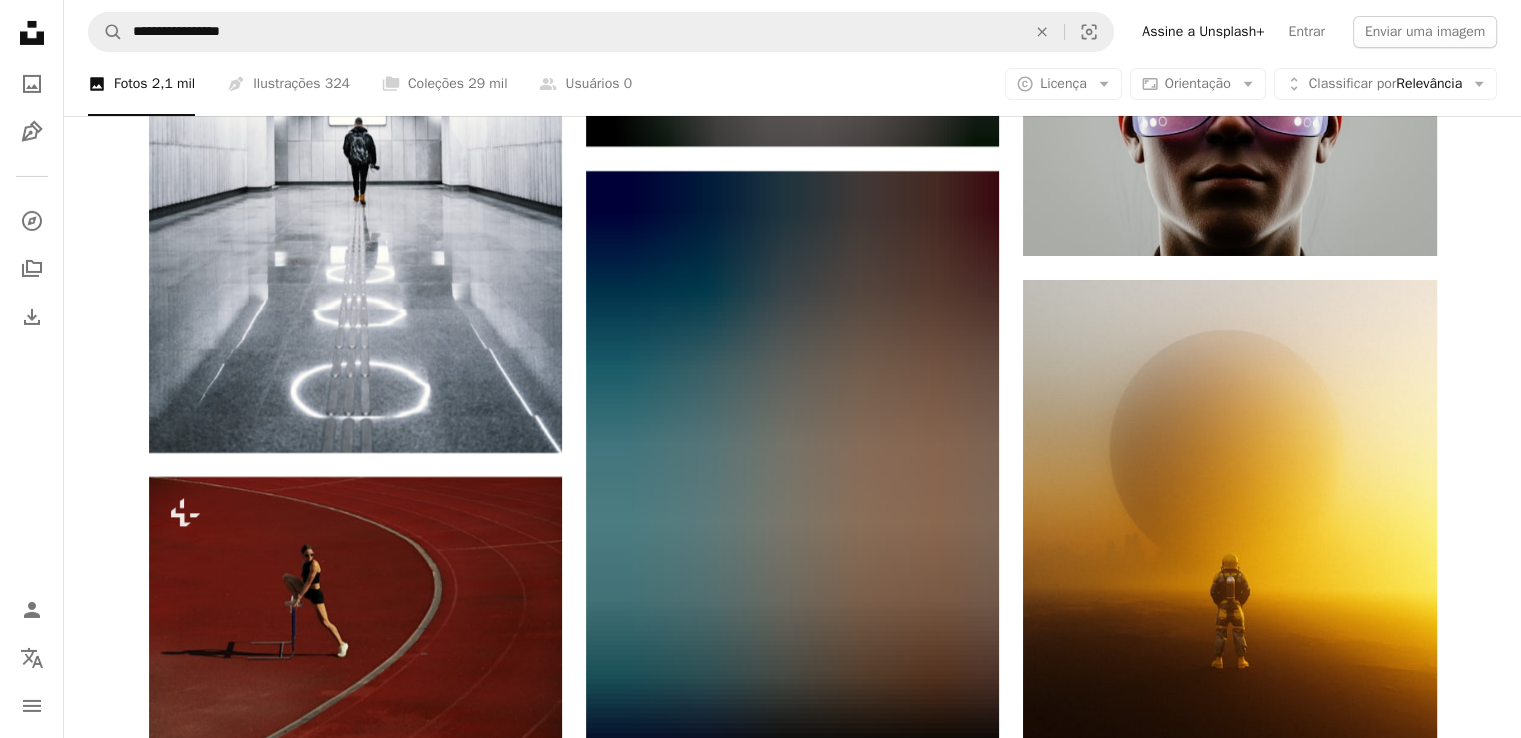 scroll, scrollTop: 60400, scrollLeft: 0, axis: vertical 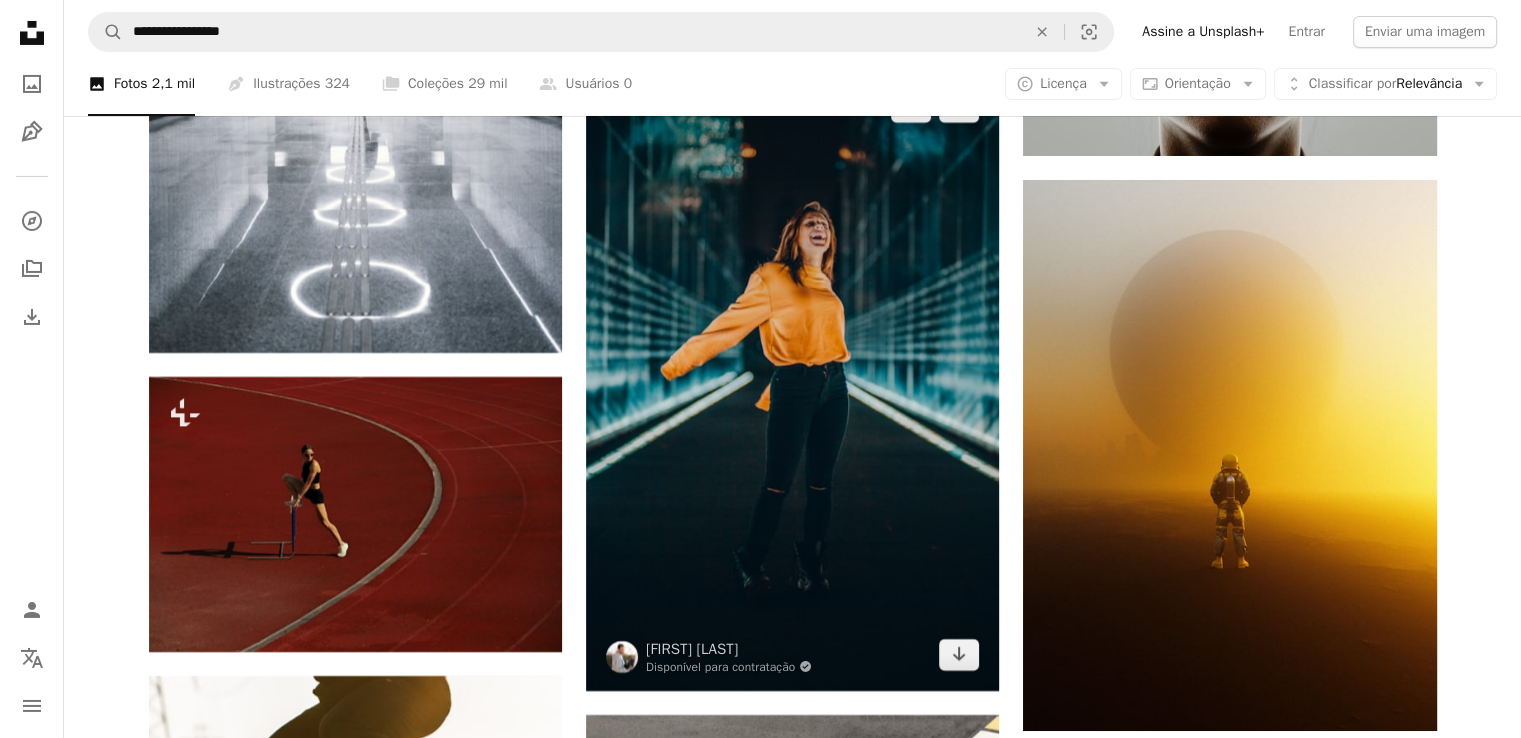 click at bounding box center [792, 381] 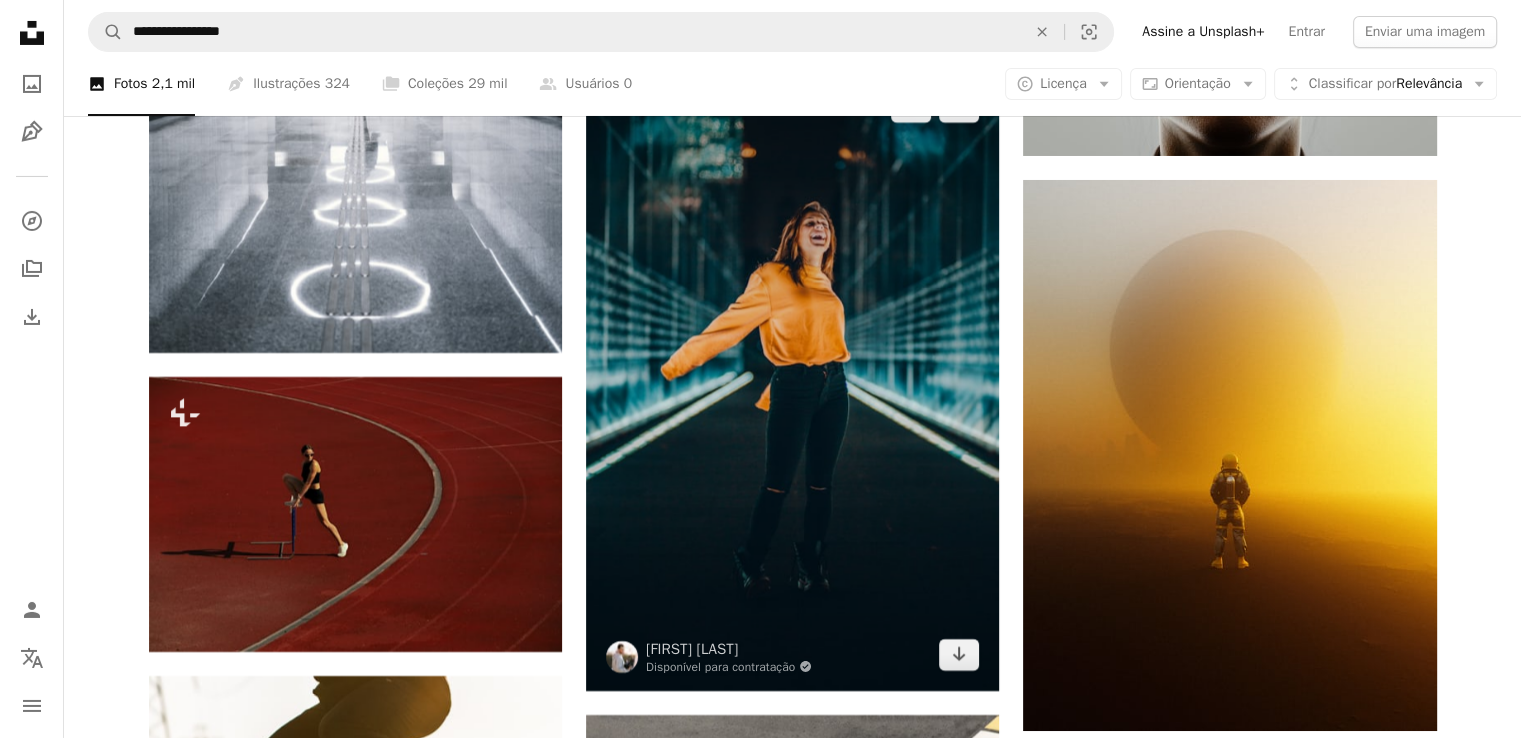 click at bounding box center [792, 381] 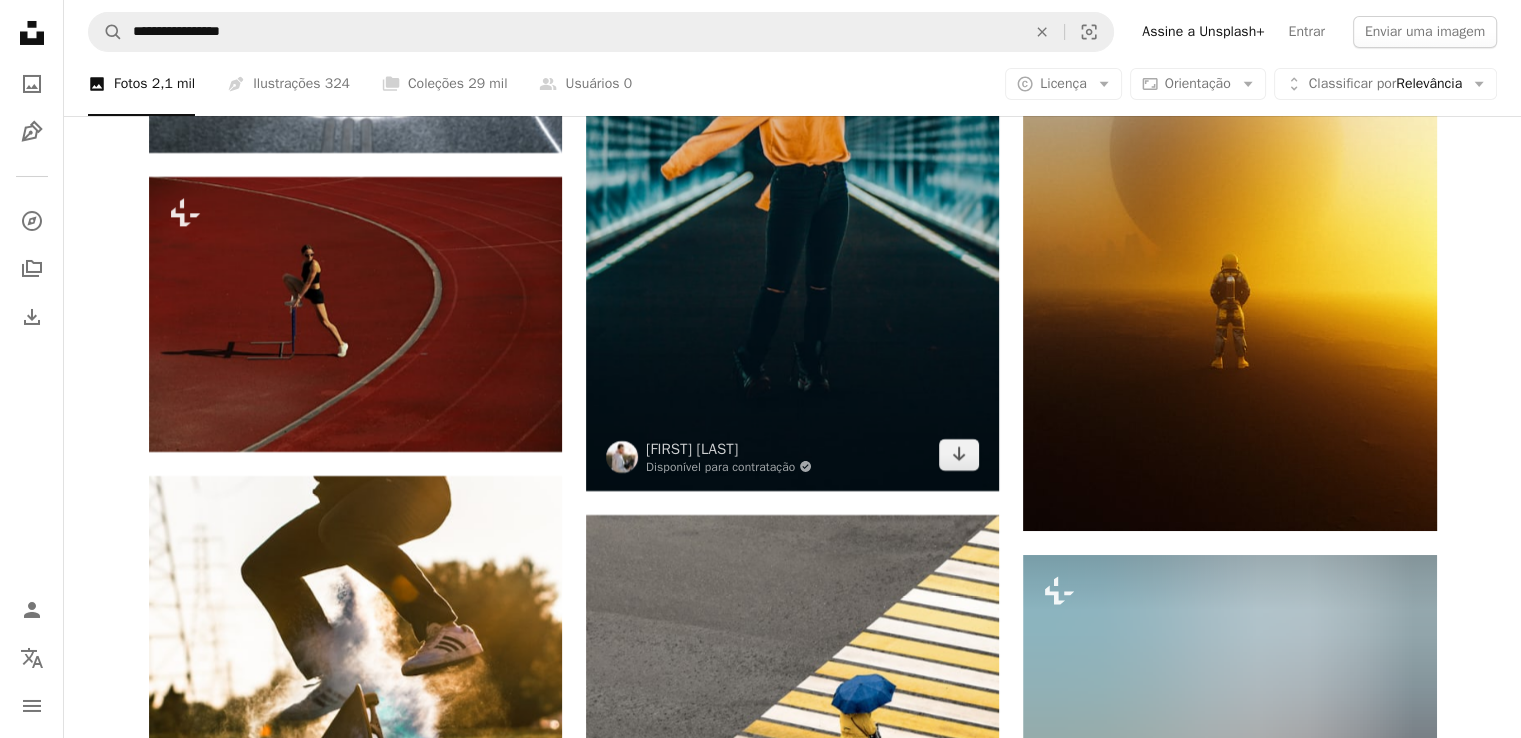 scroll, scrollTop: 60400, scrollLeft: 0, axis: vertical 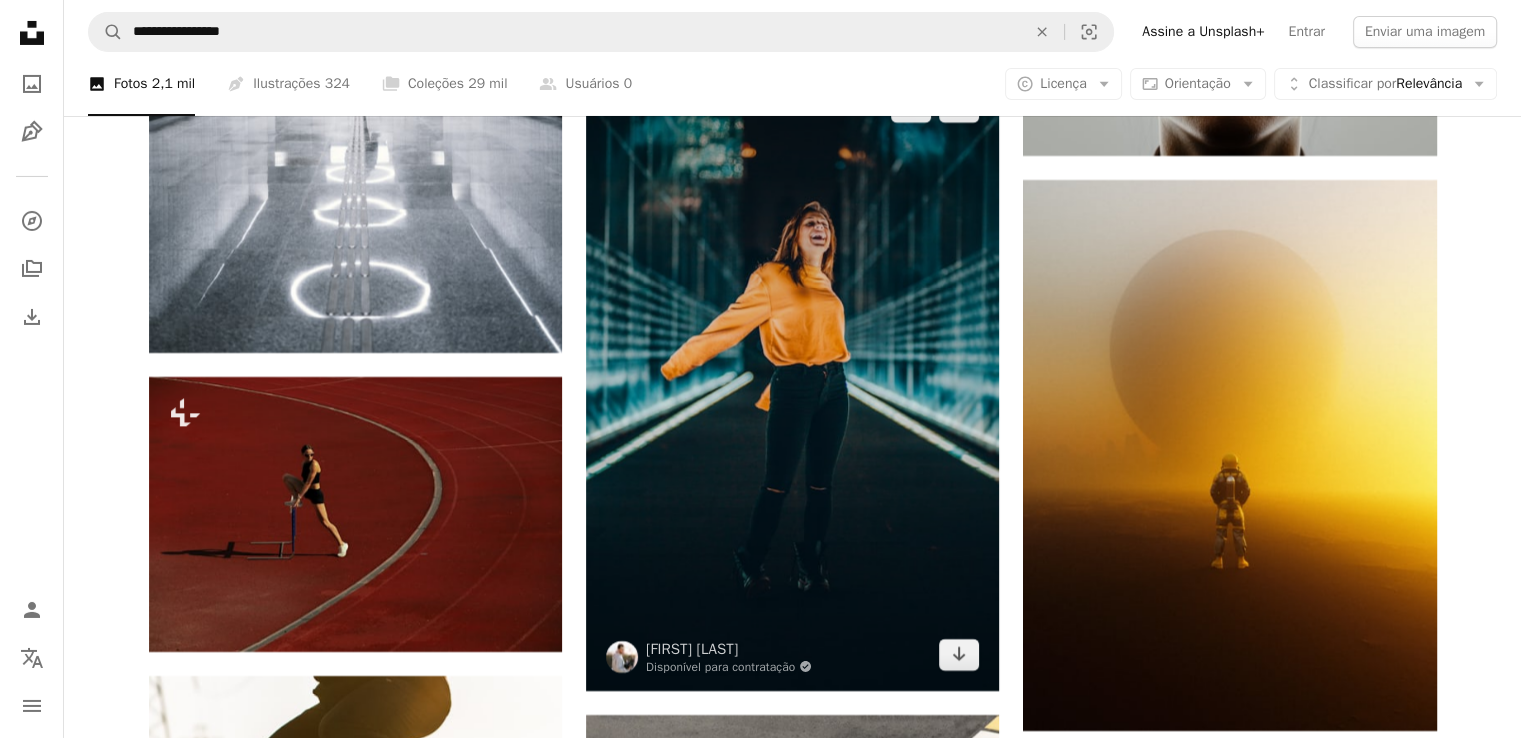 click at bounding box center (792, 381) 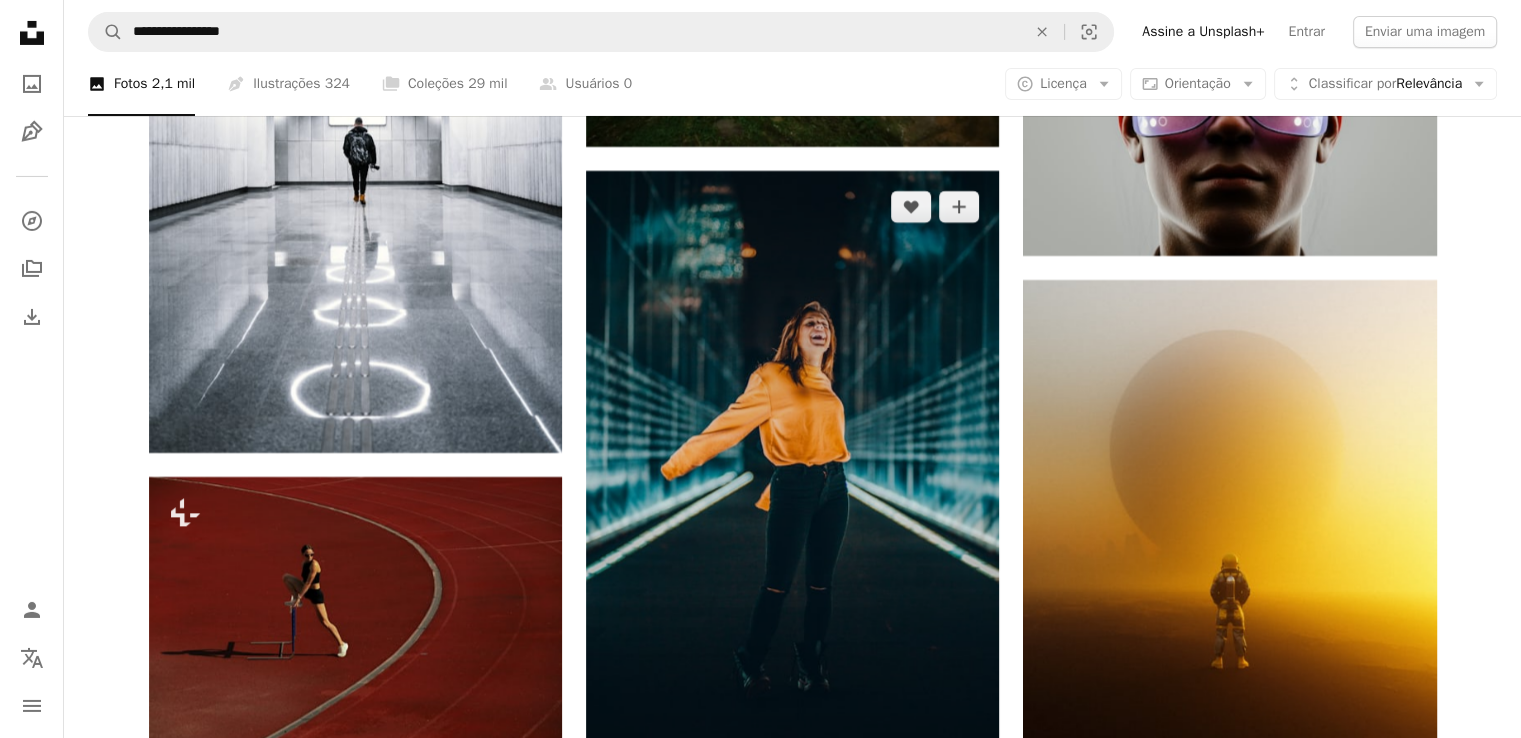 click at bounding box center (792, 481) 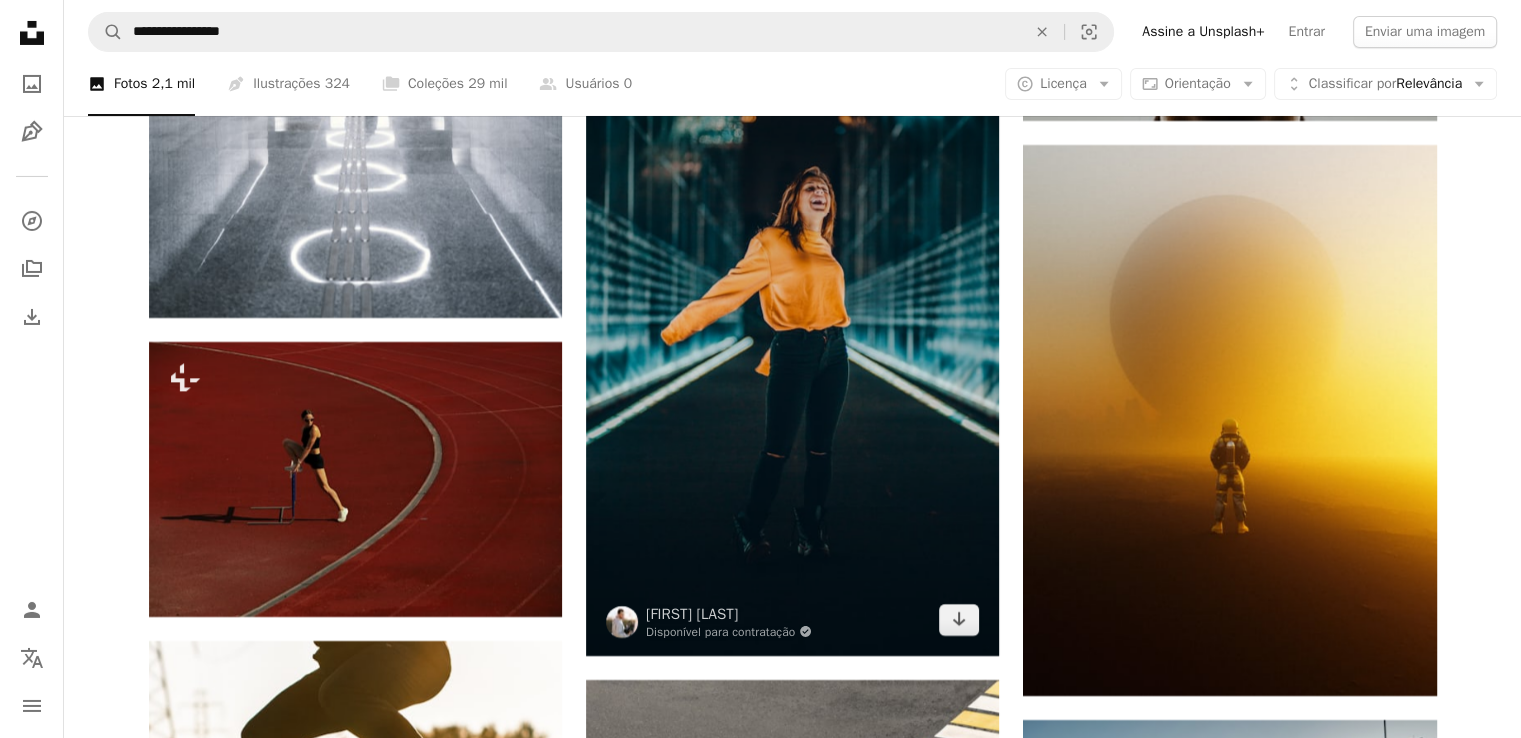 scroll, scrollTop: 60500, scrollLeft: 0, axis: vertical 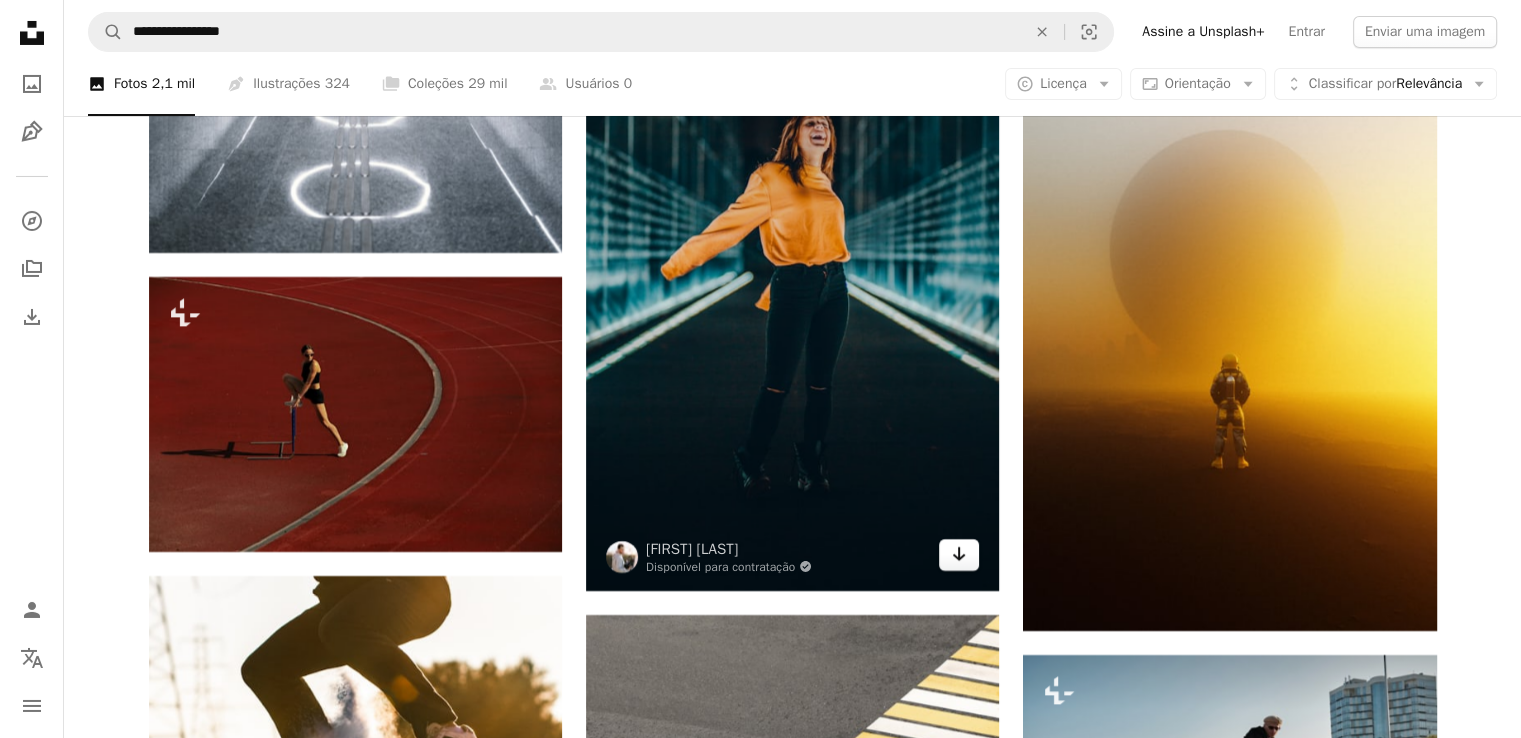 click 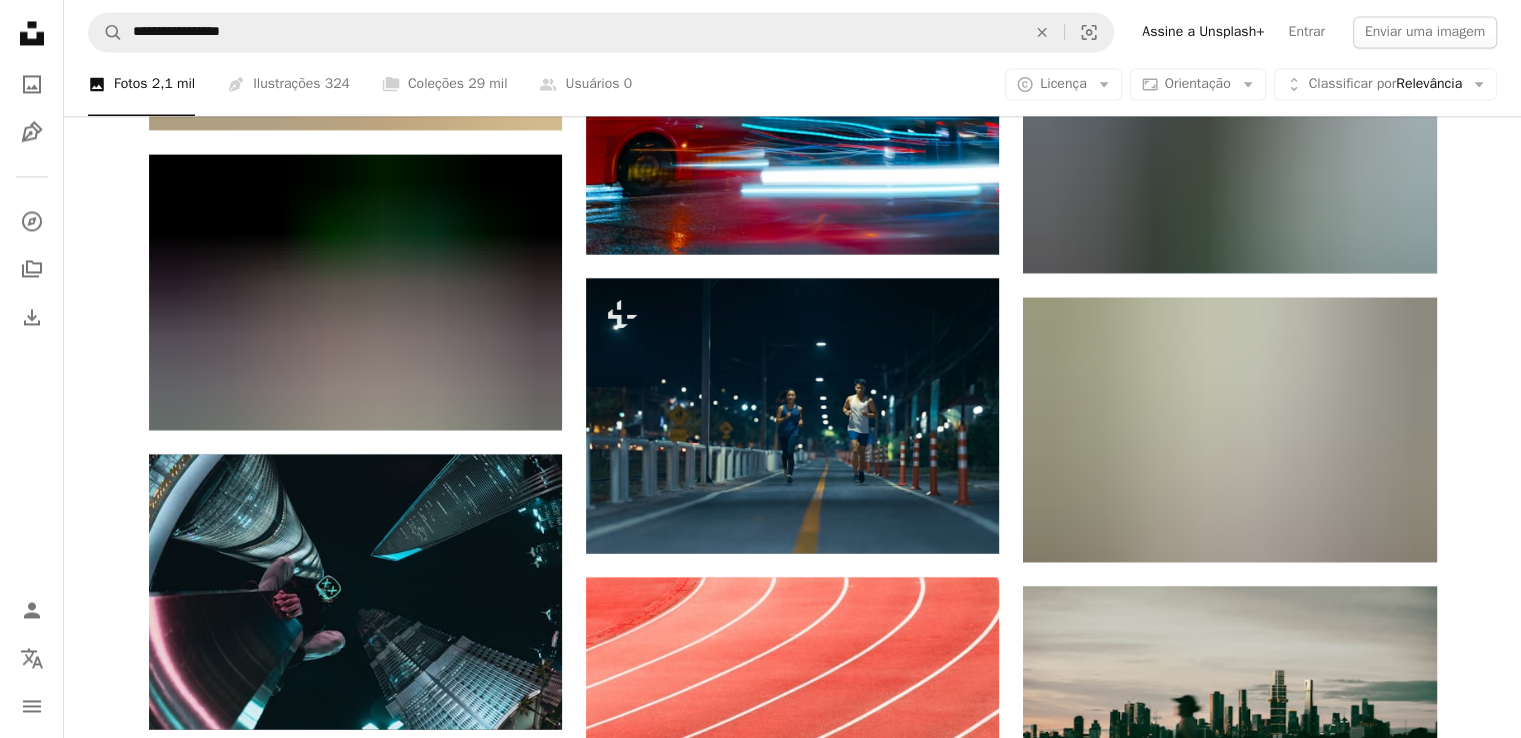 scroll, scrollTop: 64400, scrollLeft: 0, axis: vertical 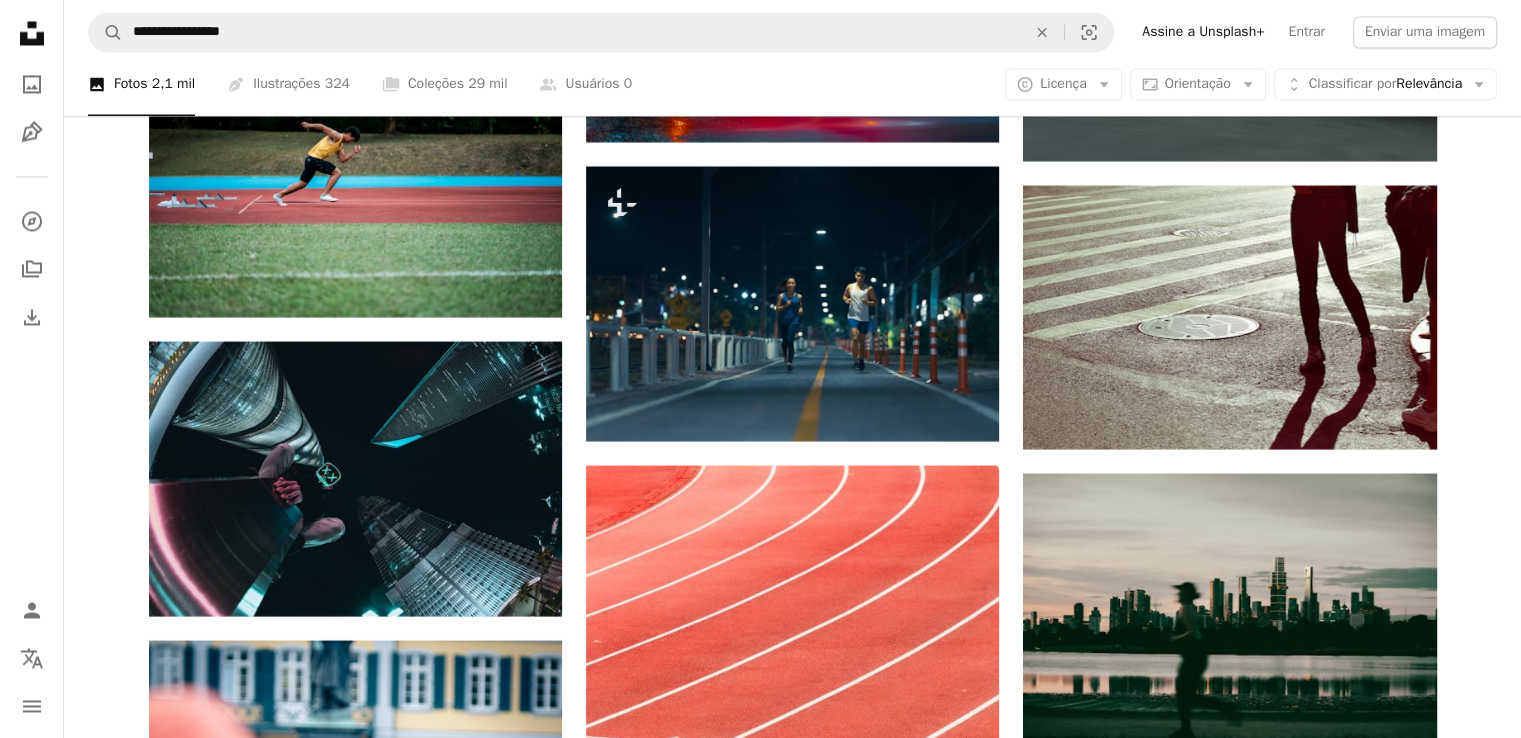 click on "Plus sign for Unsplash+ A heart A plus sign Unsplash+ Community Para  Unsplash+ A lock   Baixar A heart A plus sign [FIRST] [LAST] Disponível para contratação A checkmark inside of a circle Arrow pointing down A heart A plus sign [FIRST] [LAST] Disponível para contratação A checkmark inside of a circle Arrow pointing down A heart A plus sign [FIRST] [LAST] Disponível para contratação A checkmark inside of a circle Arrow pointing down A heart A plus sign [FIRST] [LAST] Arrow pointing down A heart A plus sign [FIRST] [LAST] Disponível para contratação A checkmark inside of a circle Arrow pointing down A heart A plus sign [FIRST] [LAST] Disponível para contratação A checkmark inside of a circle Arrow pointing down A heart A plus sign Chamfjord Disponível para contratação A checkmark inside of a circle Arrow pointing down Plus sign for Unsplash+ A heart A plus sign [FIRST] [LAST] Para  Unsplash+ A lock   Baixar A heart A plus sign [FIRST] [LAST] Disponível para contratação A heart" at bounding box center (792, -30343) 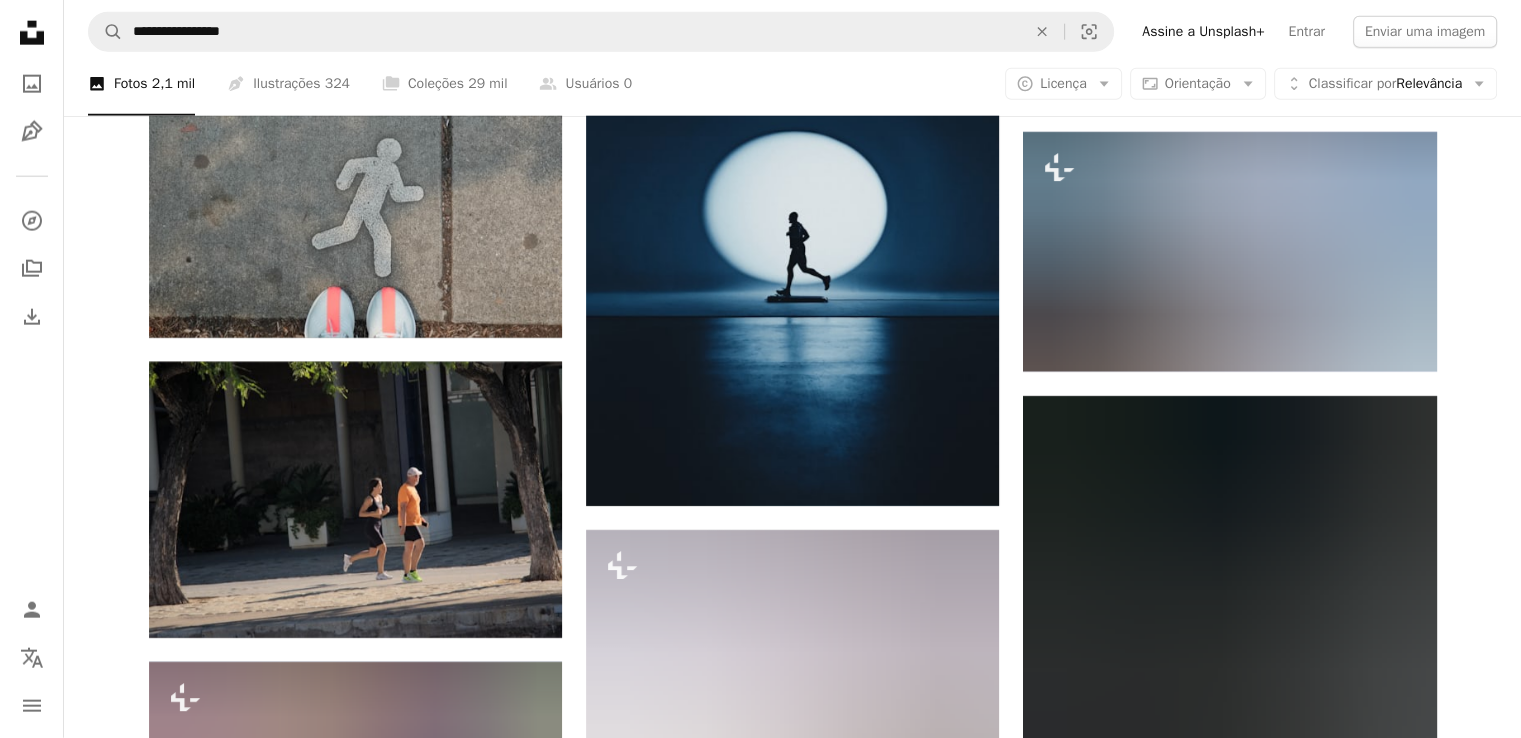 scroll, scrollTop: 104300, scrollLeft: 0, axis: vertical 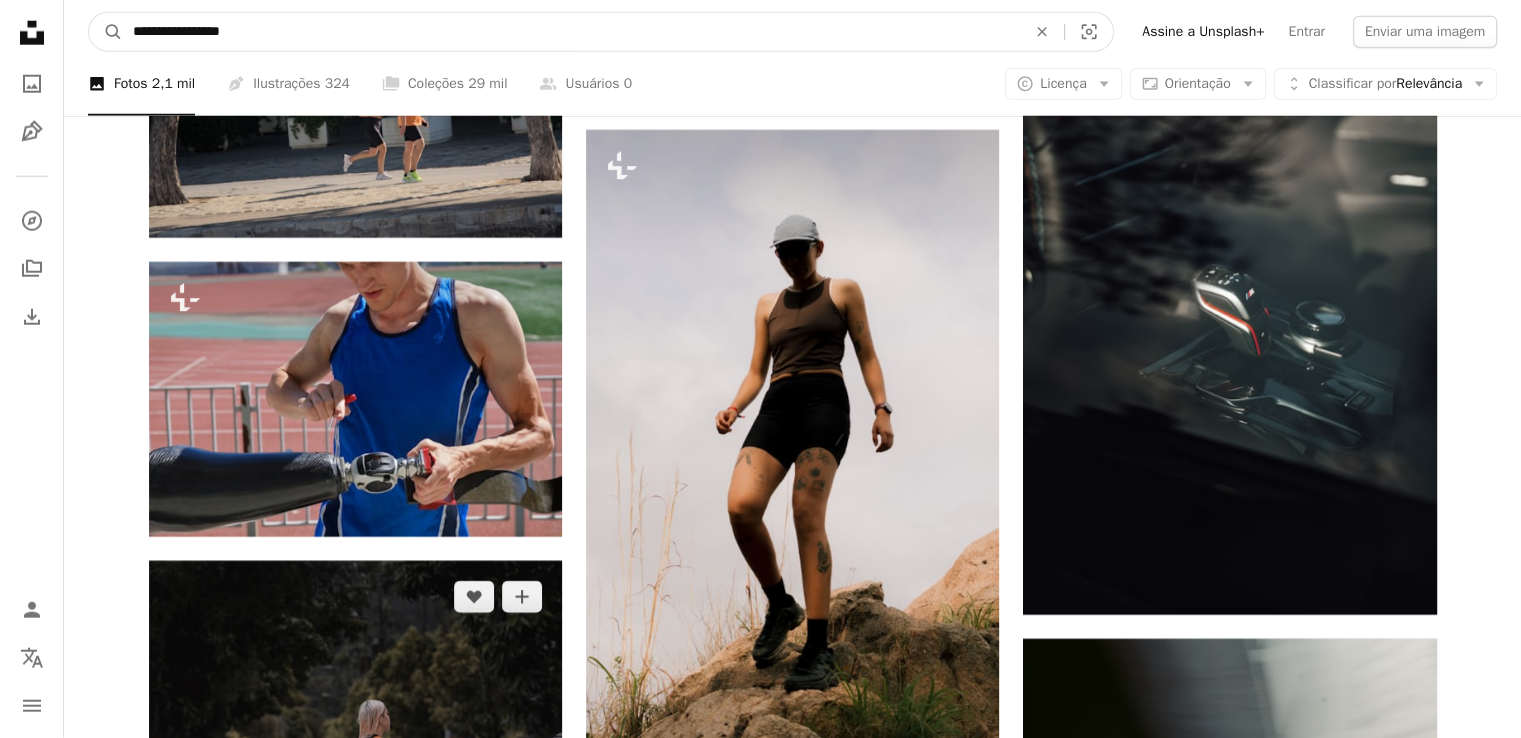 click on "**********" at bounding box center (571, 32) 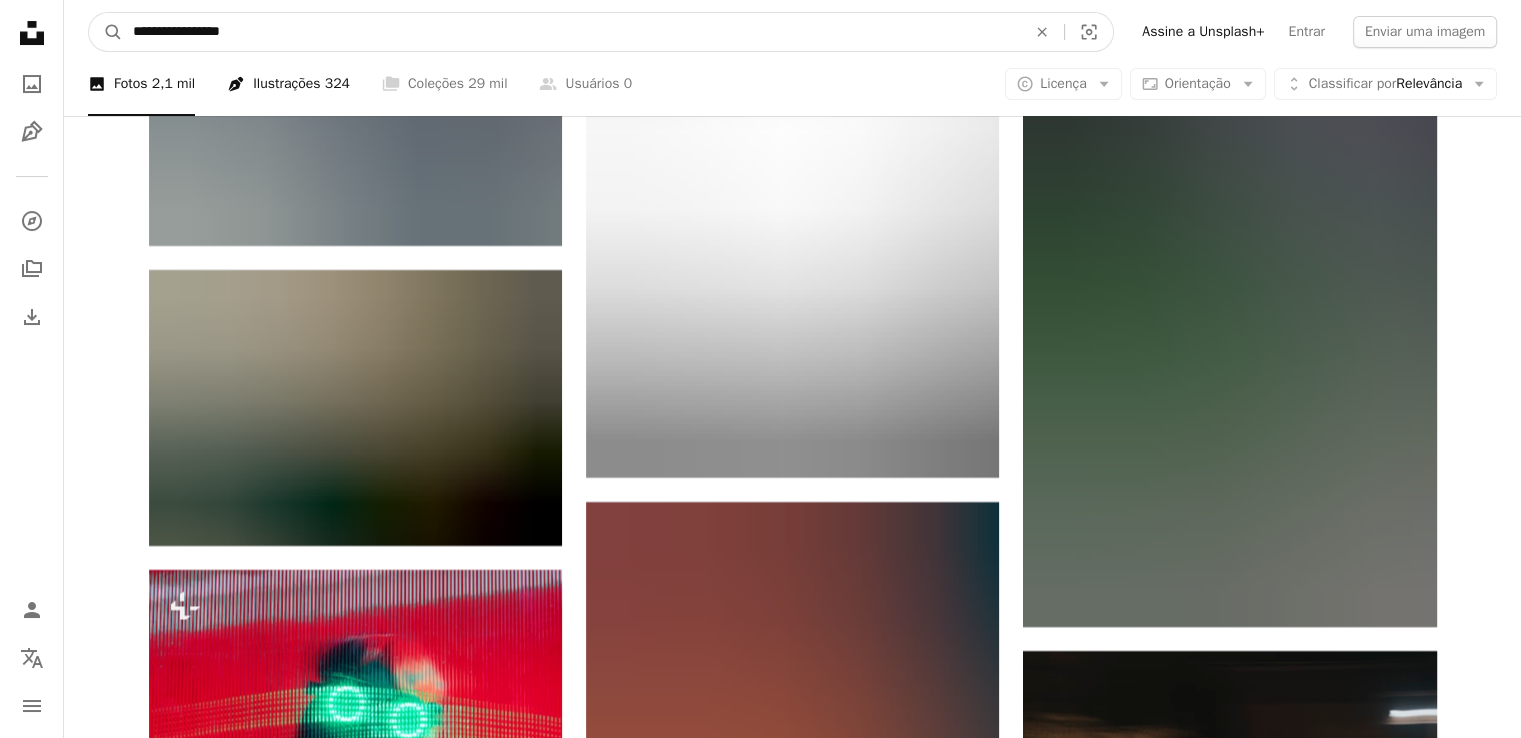 scroll, scrollTop: 106900, scrollLeft: 0, axis: vertical 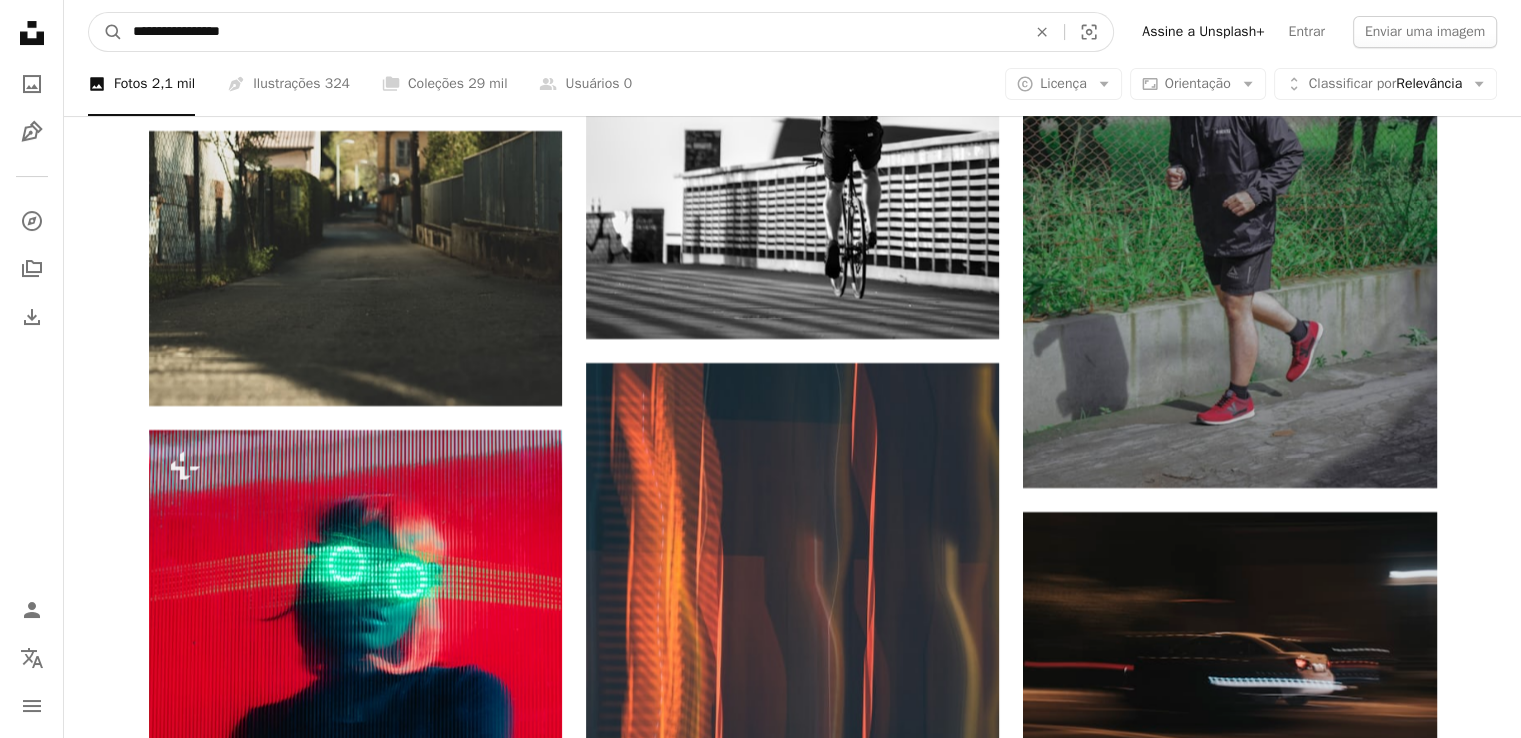 click on "**********" at bounding box center [571, 32] 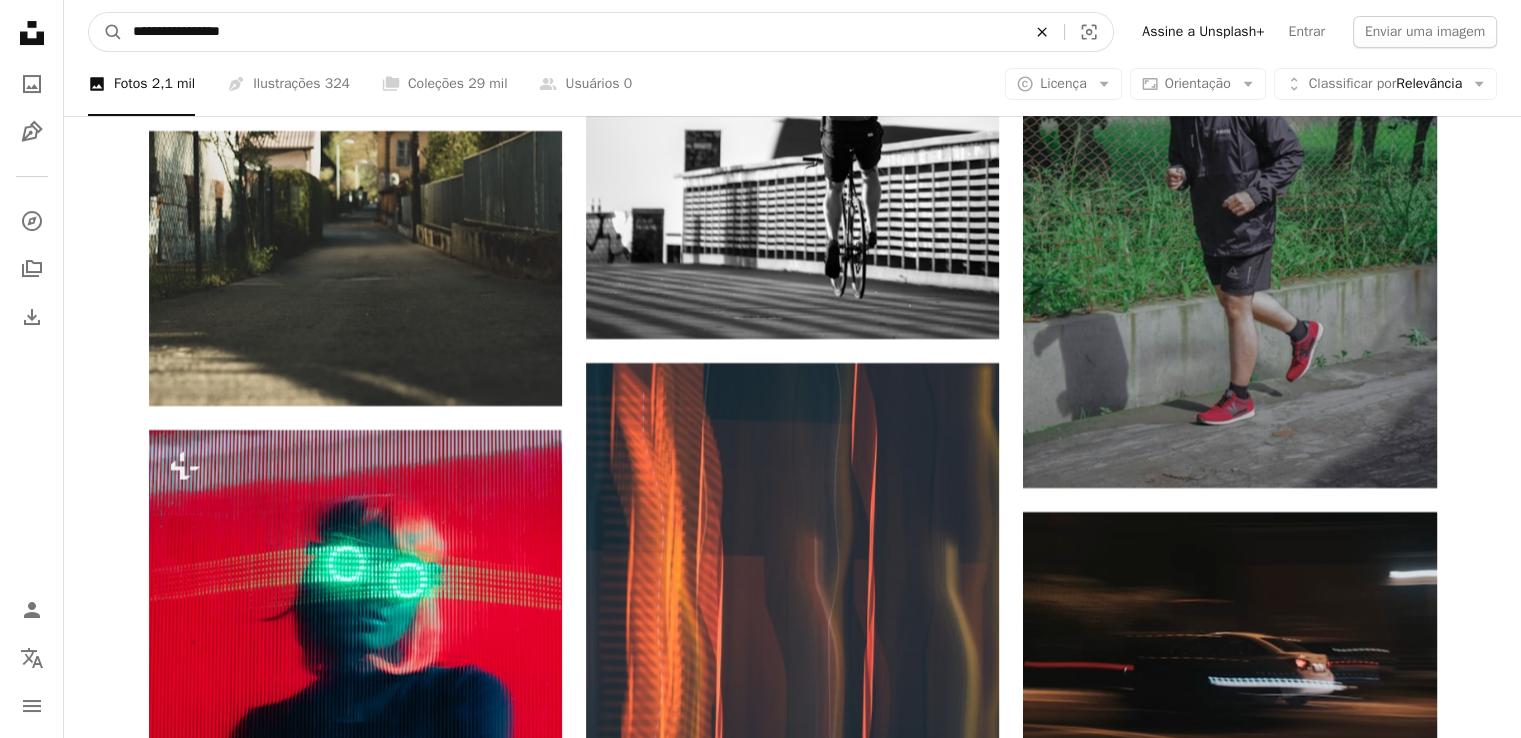 click on "An X shape" 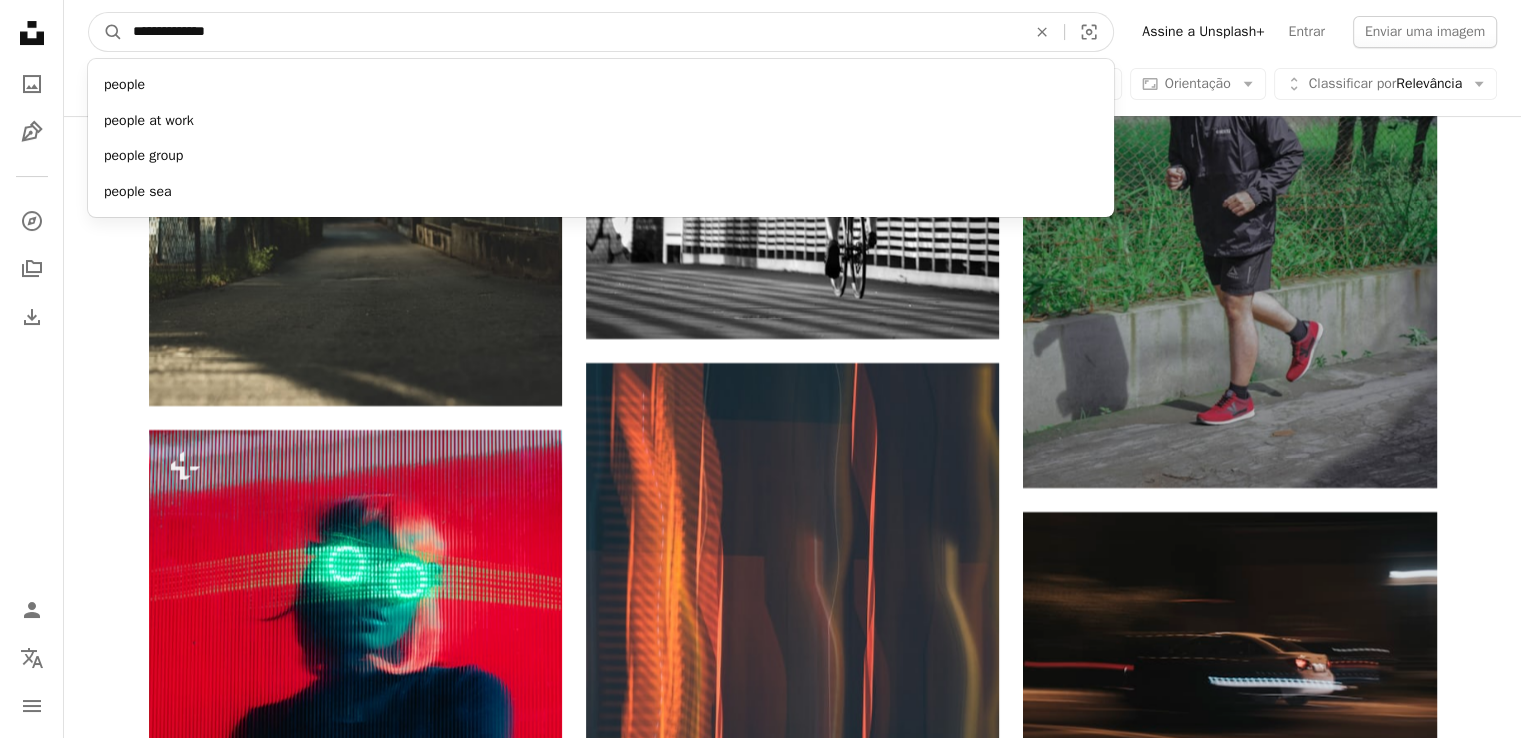 type on "**********" 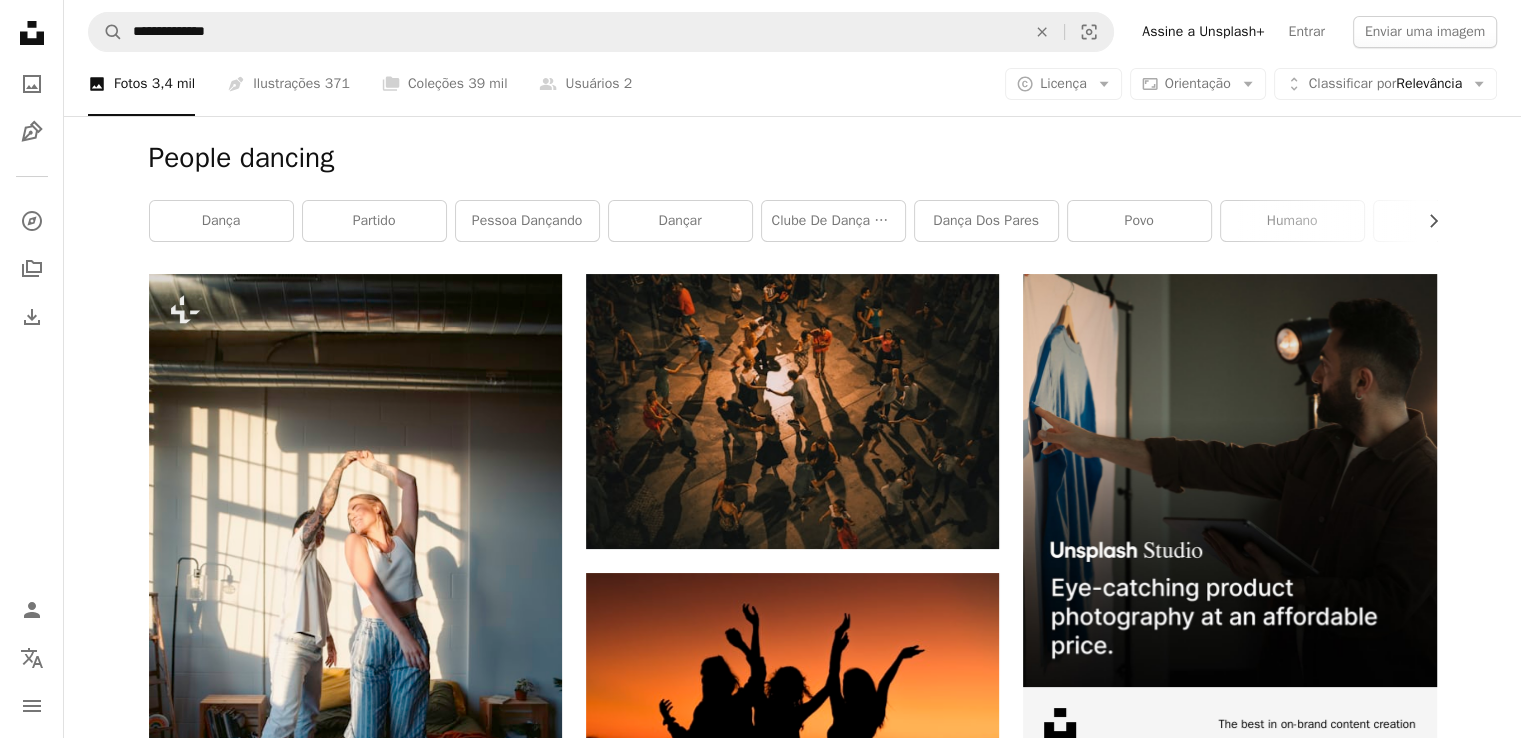 scroll, scrollTop: 200, scrollLeft: 0, axis: vertical 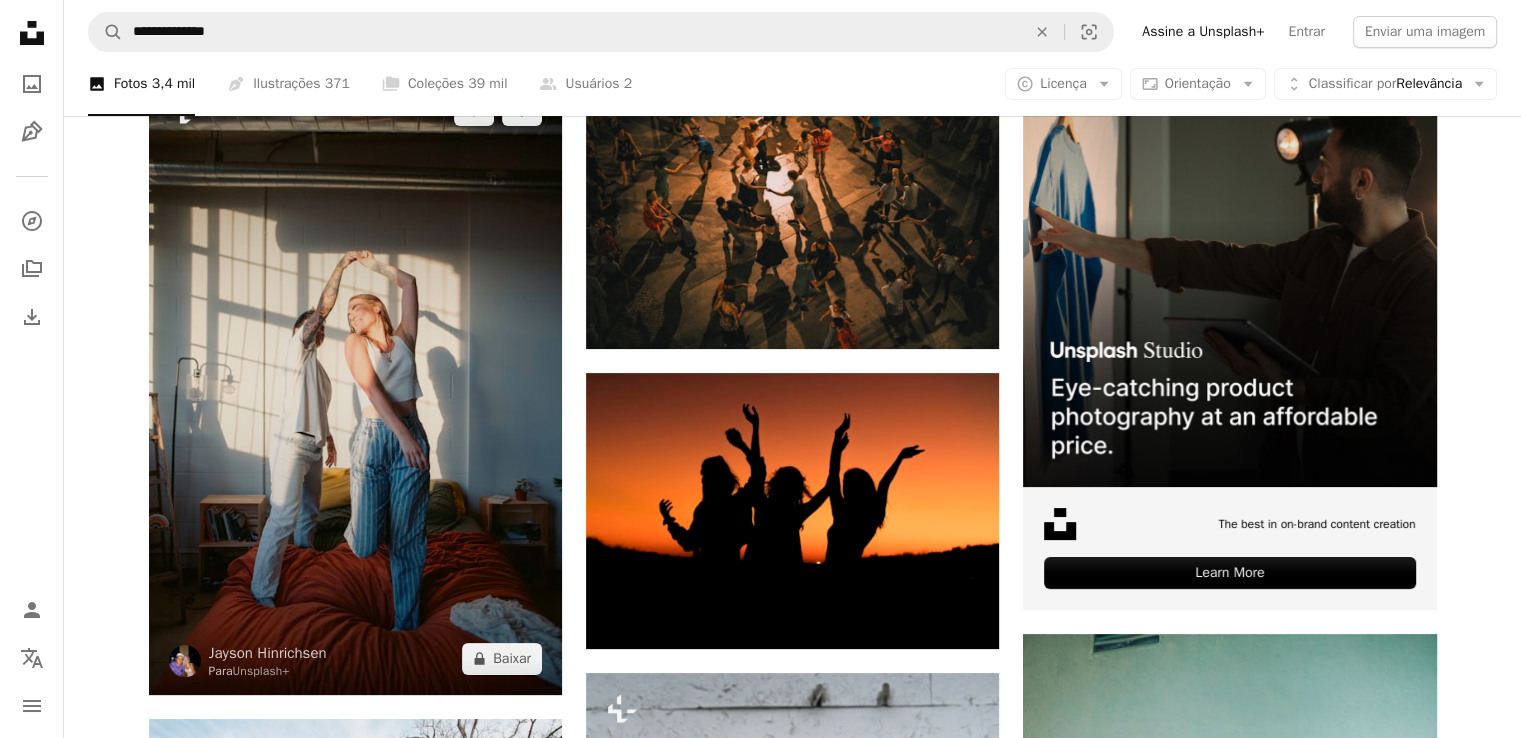 click at bounding box center (355, 384) 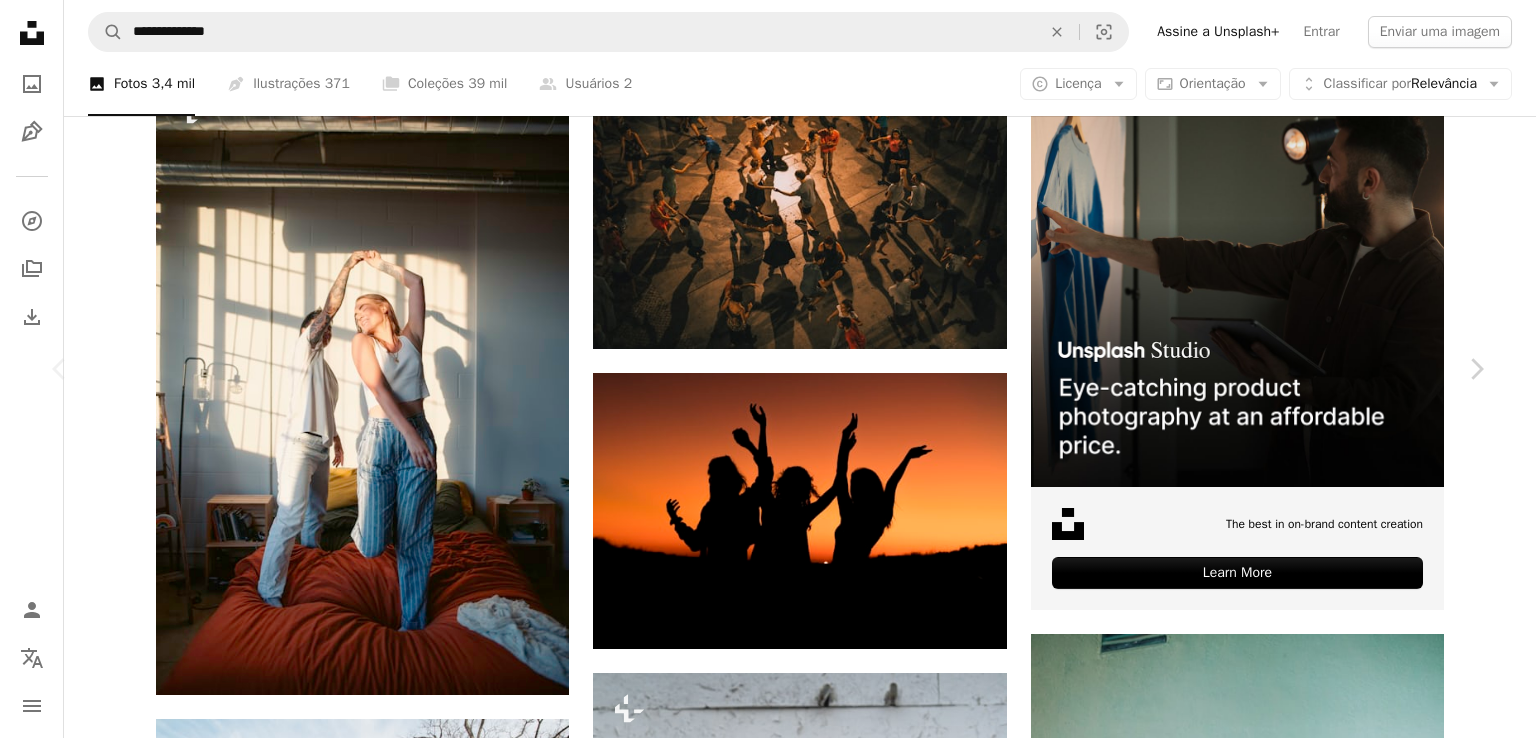 click on "An X shape Chevron left Chevron right [FIRST] [LAST] Para  Unsplash+ A heart A plus sign Editar imagem   Plus sign for Unsplash+ A lock   Baixar Zoom in A forward-right arrow Compartilhar More Actions Calendar outlined Publicada em  4 de outubro de 2022 Safety Com a  Licença da Unsplash+ amor par casal de amor dançar romance dança divertimento relação pessoas dançando casal dançando se divertindo casal dançante mulheres dançando pessoas dançando danse noite em Fotos gratuitas Desta série Chevron right Plus sign for Unsplash+ Plus sign for Unsplash+ Plus sign for Unsplash+ Plus sign for Unsplash+ Plus sign for Unsplash+ Plus sign for Unsplash+ Plus sign for Unsplash+ Plus sign for Unsplash+ Plus sign for Unsplash+ Plus sign for Unsplash+ Imagens relacionadas Plus sign for Unsplash+ A heart A plus sign [FIRST] [LAST] Para  Unsplash+ A lock   Baixar Plus sign for Unsplash+ A heart A plus sign [FIRST] [LAST] Para  Unsplash+ A lock   Baixar Plus sign for Unsplash+ A heart A plus sign Para" at bounding box center [768, 4582] 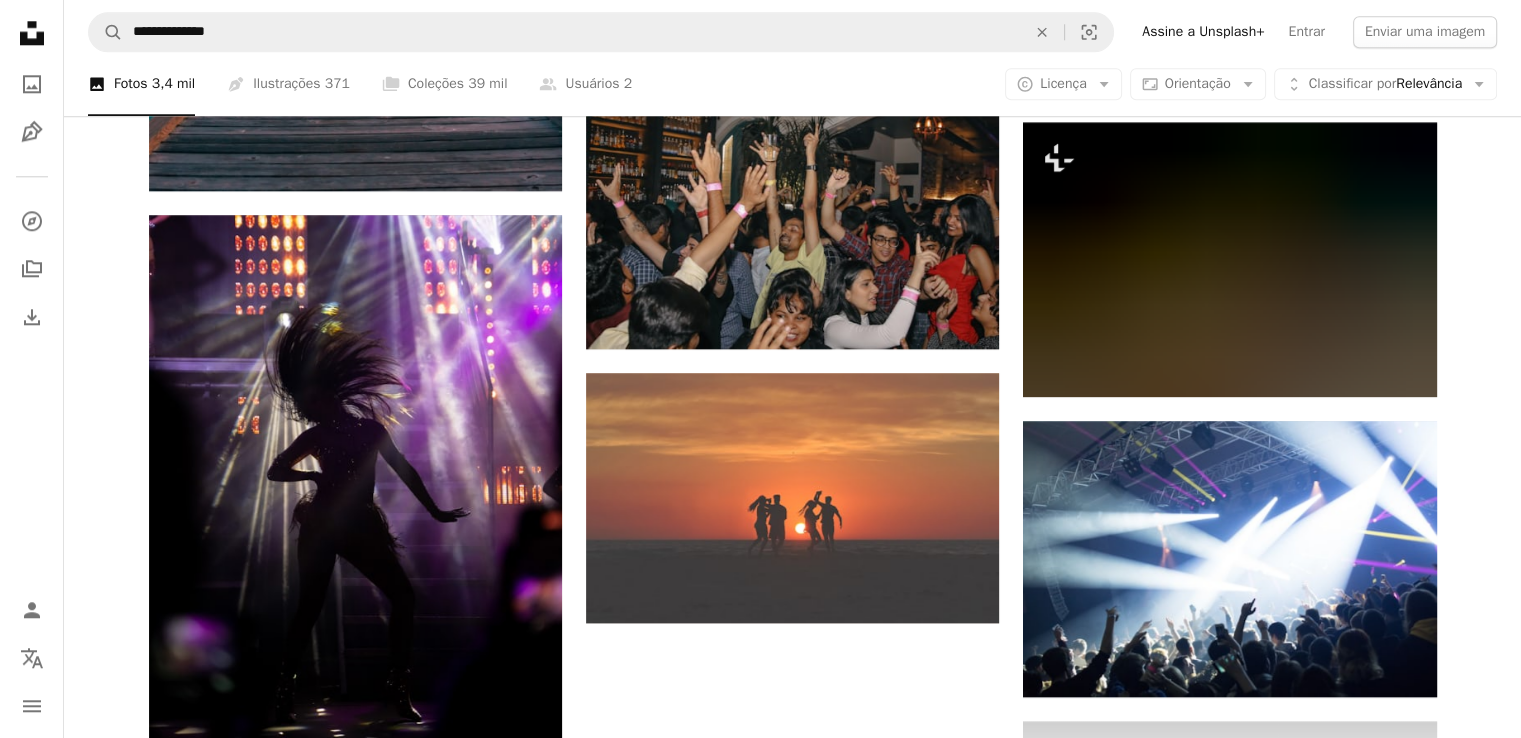 scroll, scrollTop: 2659, scrollLeft: 0, axis: vertical 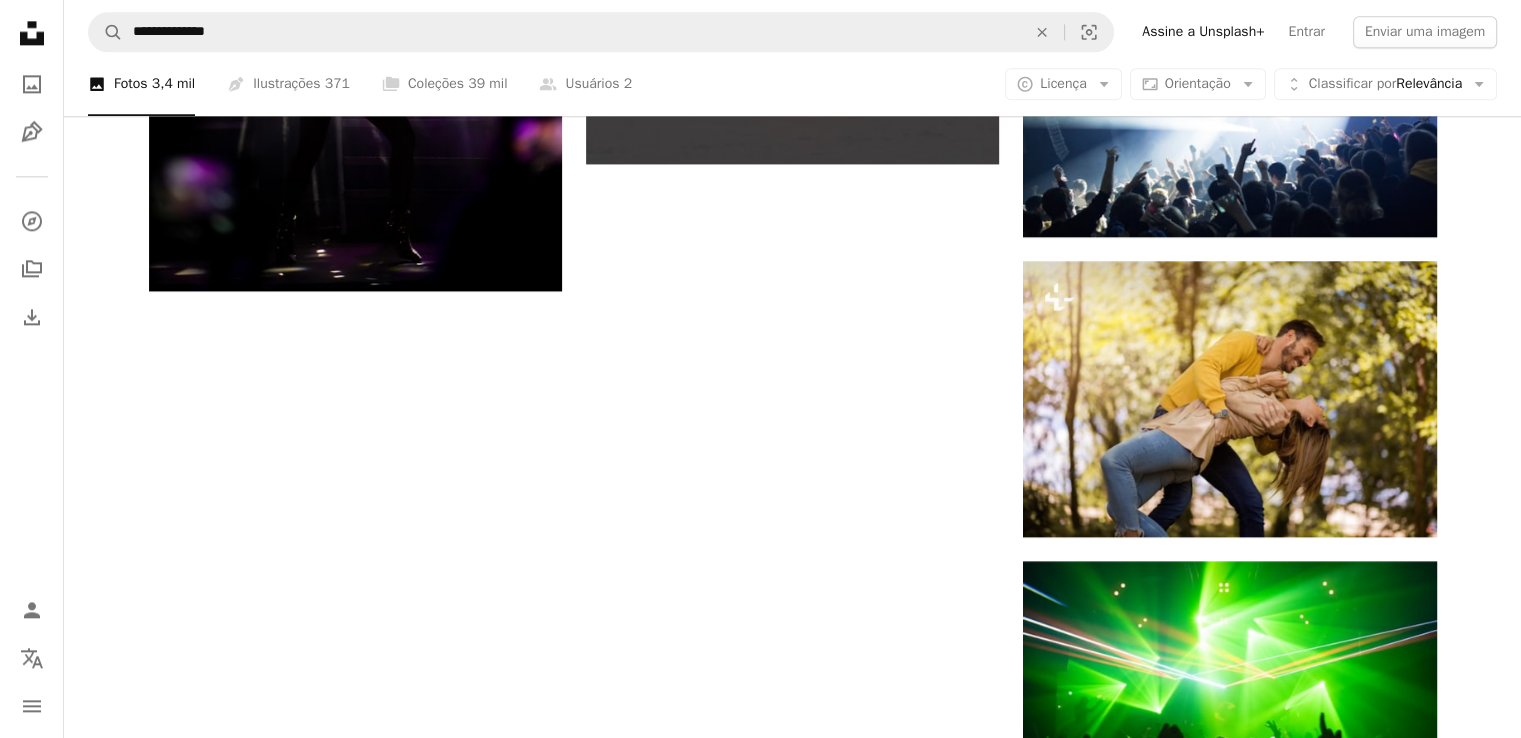 click on "Carregar mais" at bounding box center (793, 1489) 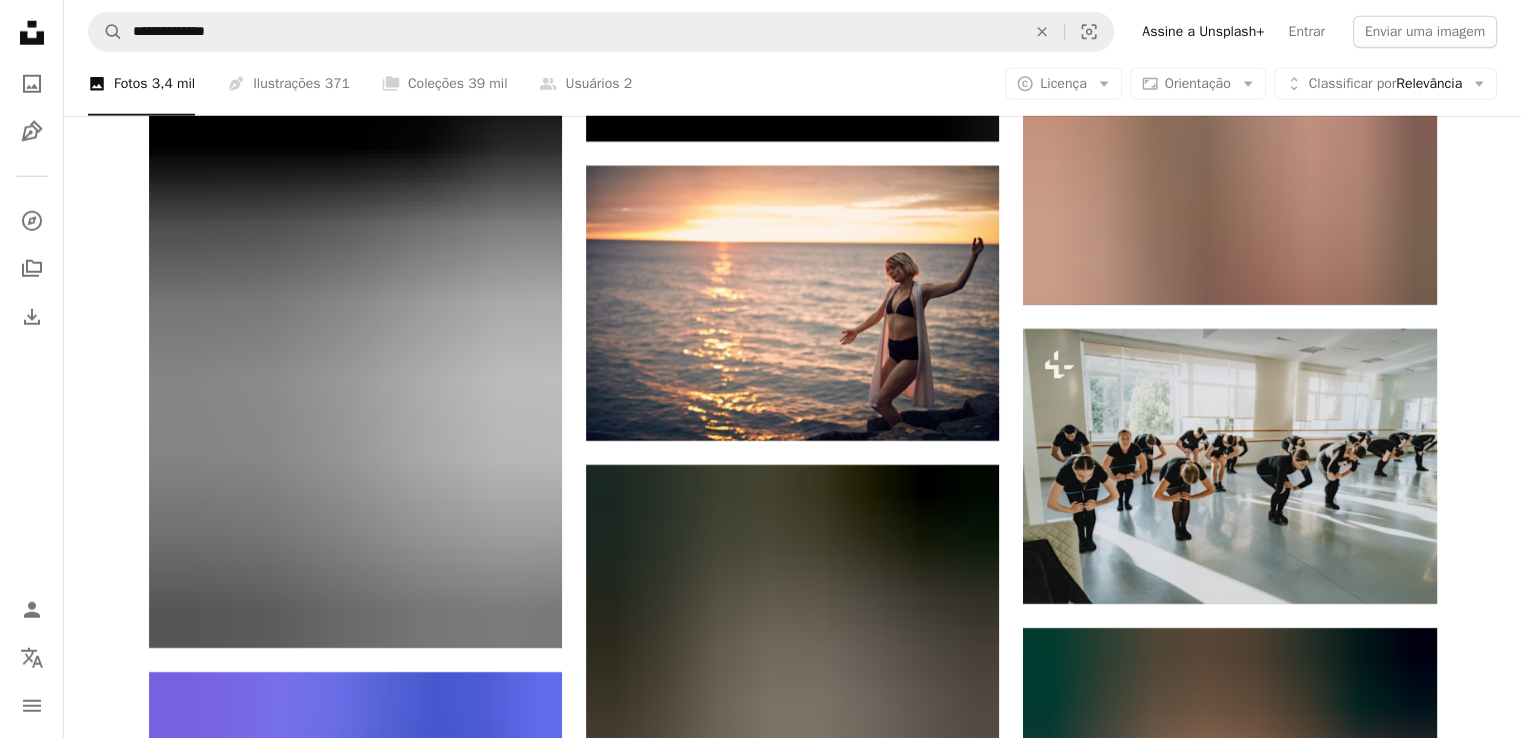 scroll, scrollTop: 28559, scrollLeft: 0, axis: vertical 